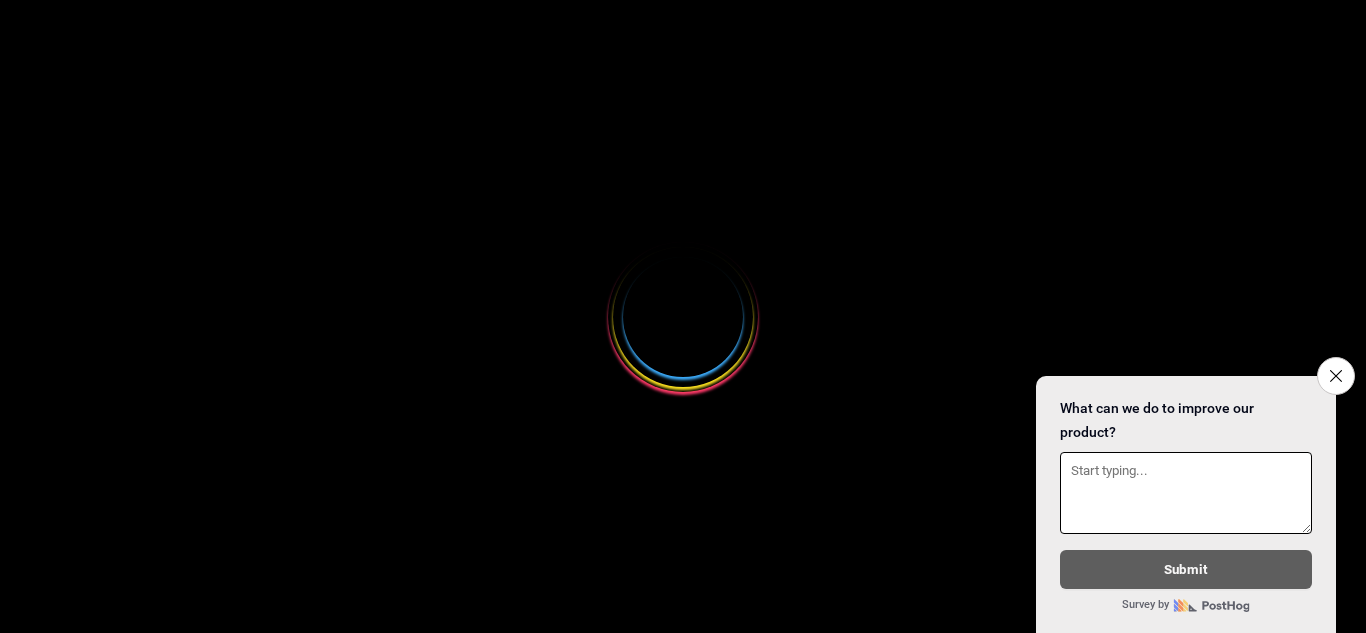 scroll, scrollTop: 0, scrollLeft: 0, axis: both 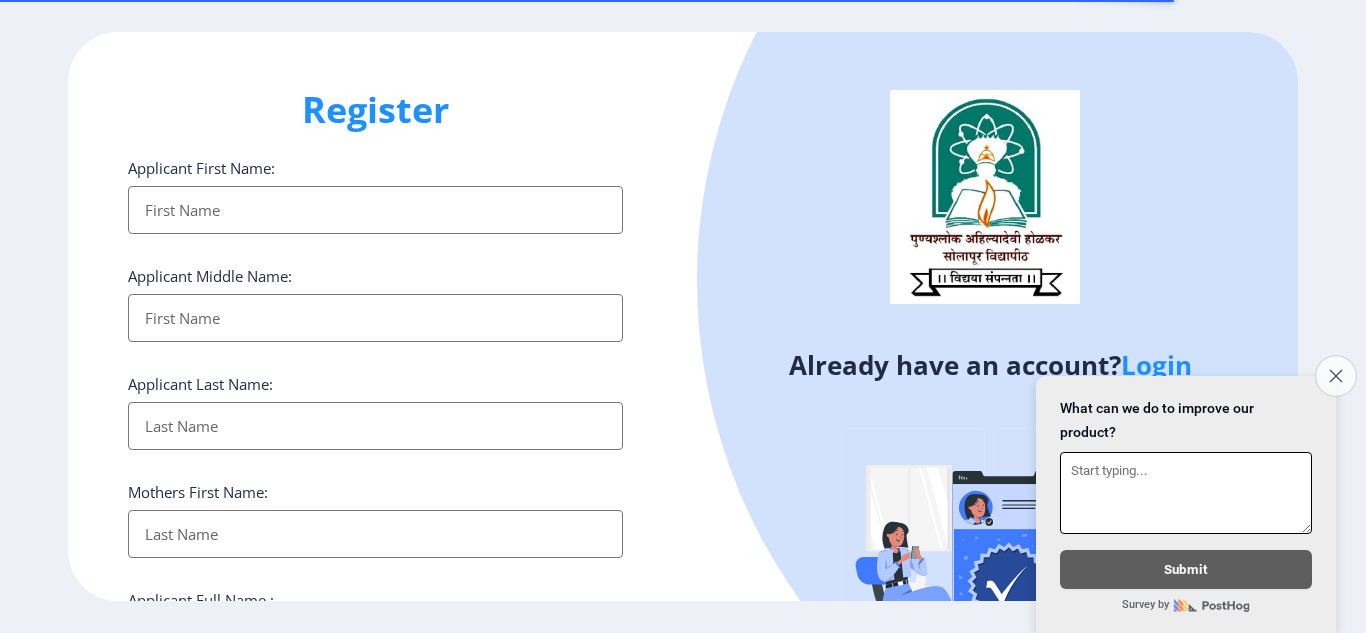 click on "Close survey" at bounding box center [1336, 376] 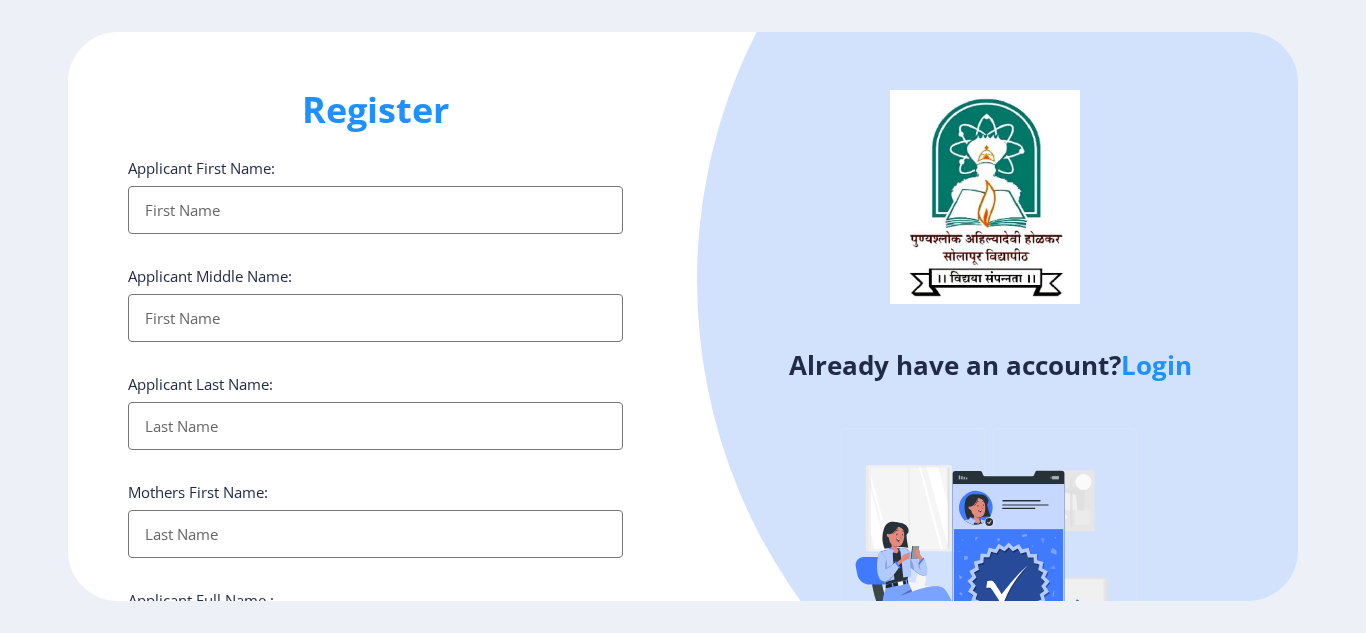 click on "Applicant First Name:" at bounding box center (375, 210) 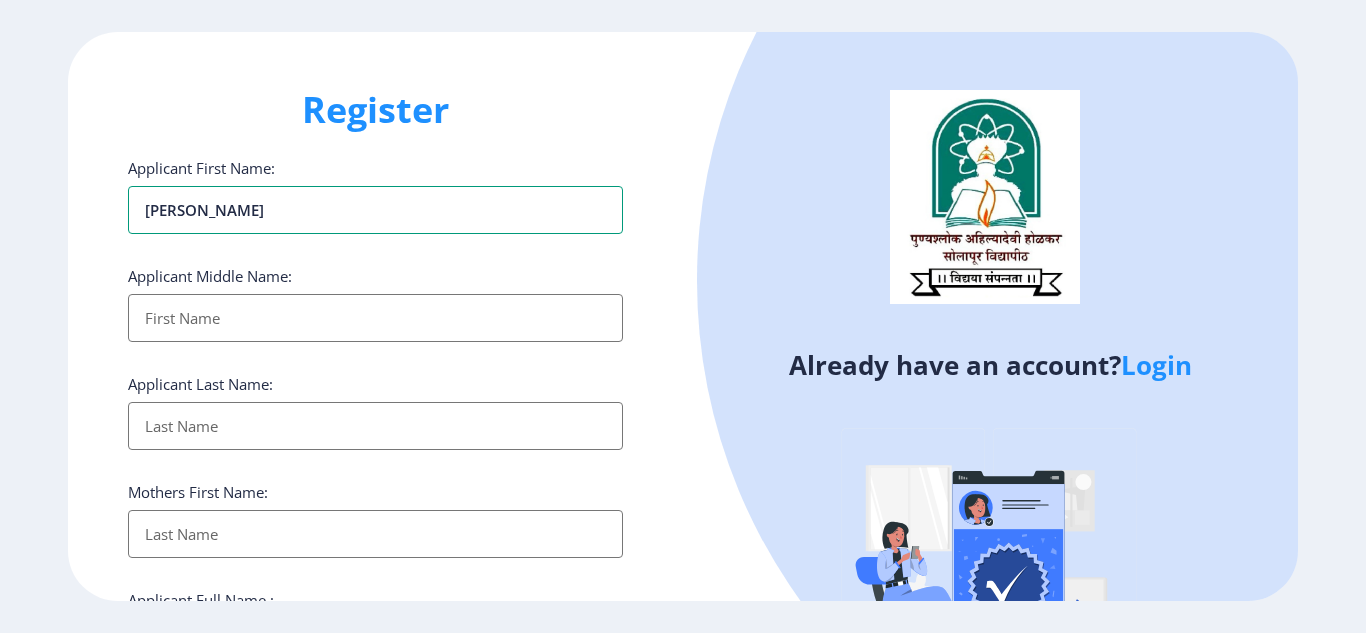 type on "[PERSON_NAME]" 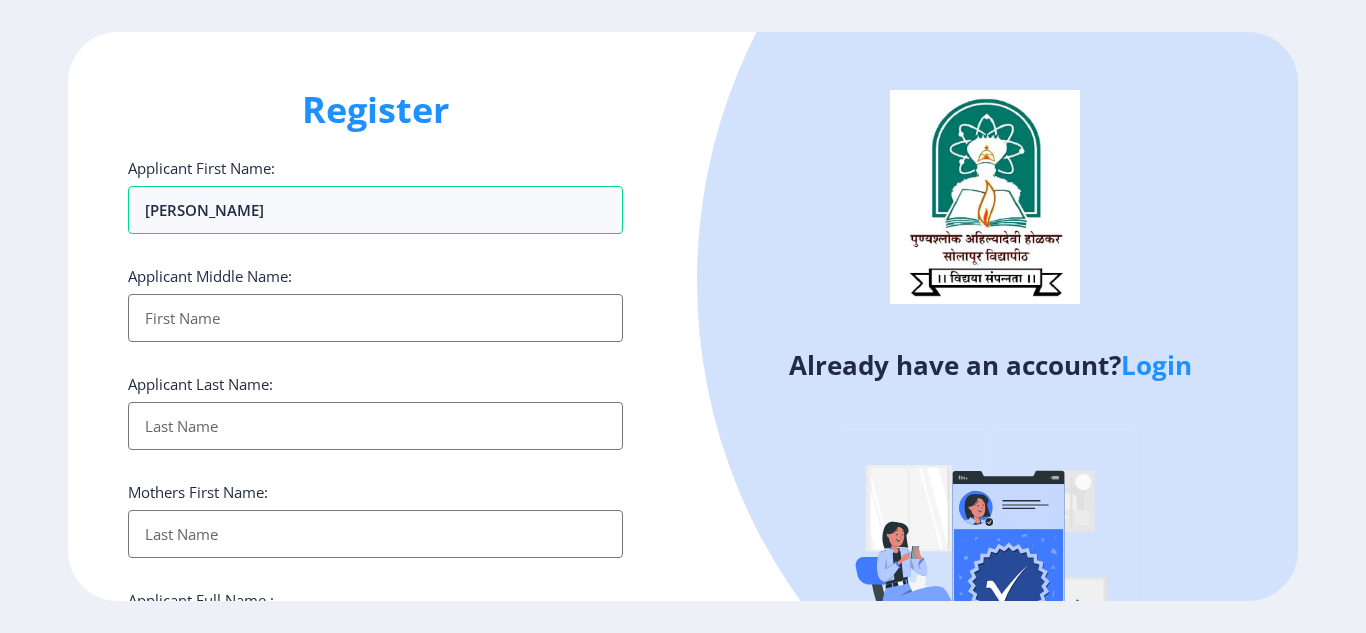 click on "Applicant First Name:" at bounding box center (375, 318) 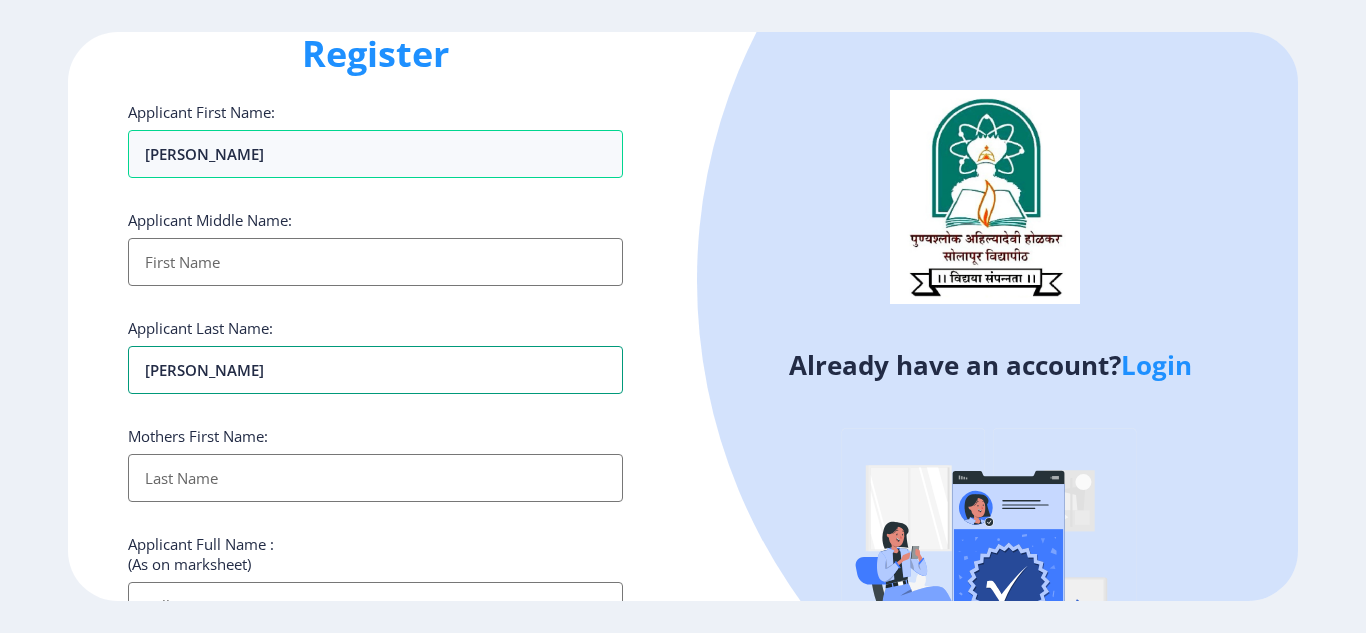 scroll, scrollTop: 200, scrollLeft: 0, axis: vertical 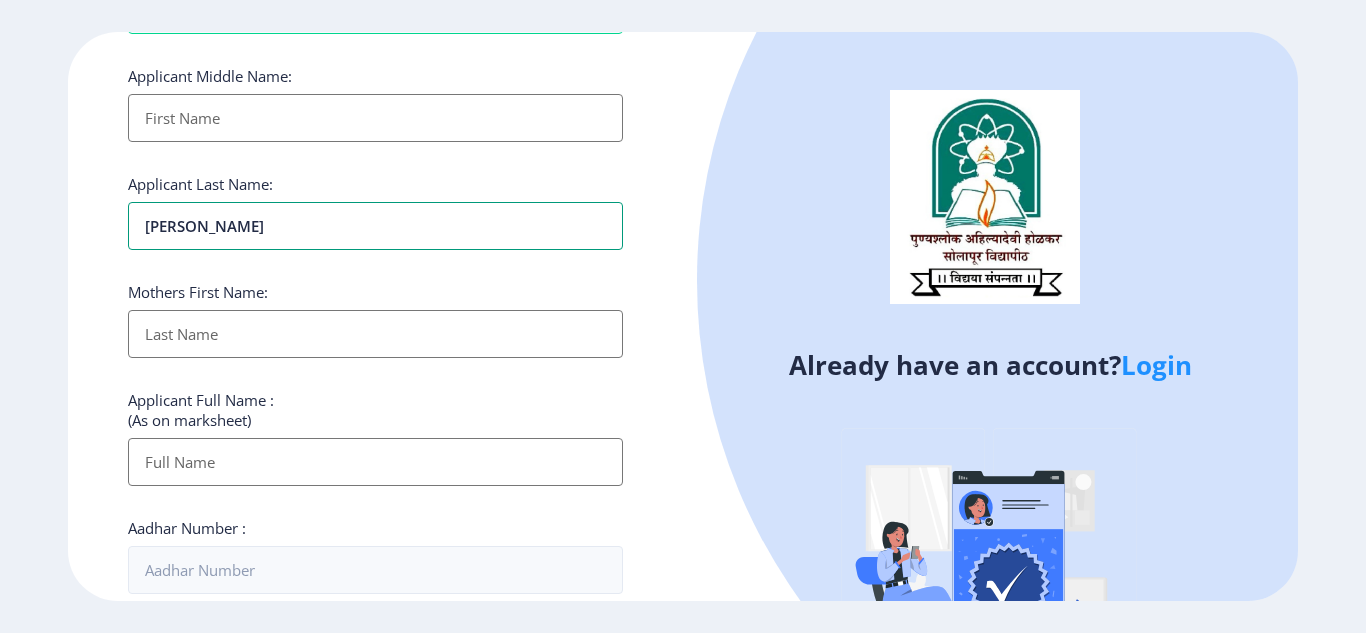 type on "[PERSON_NAME]" 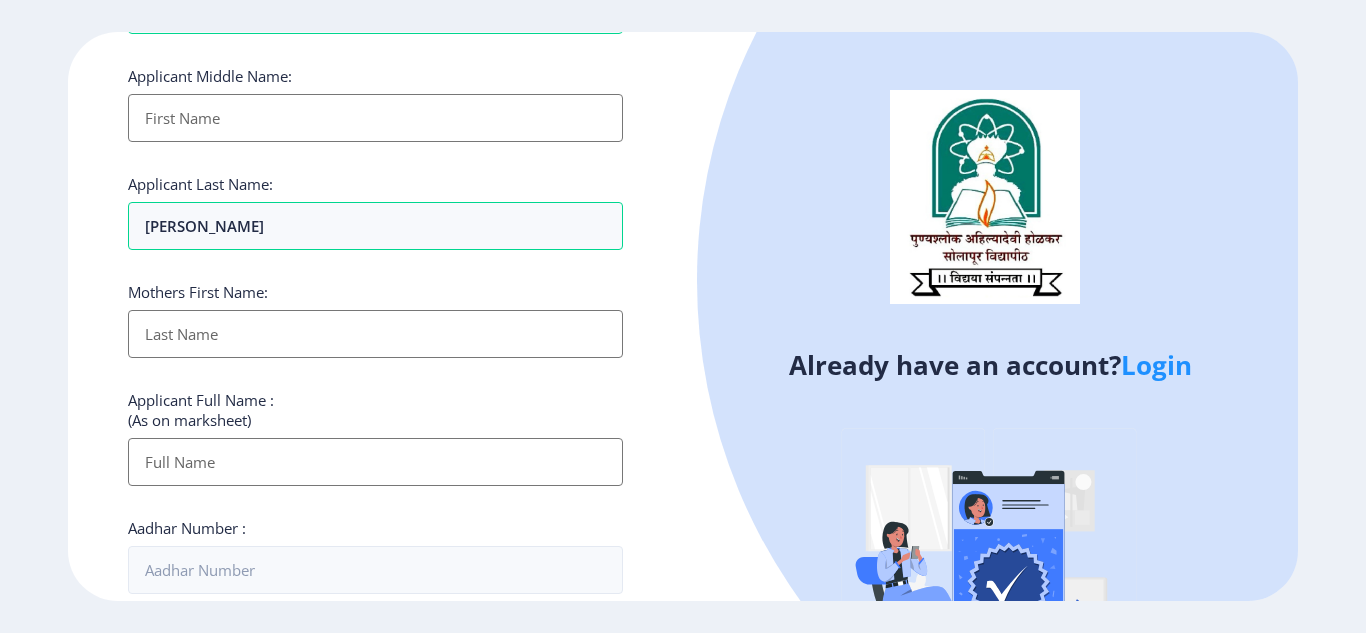 click on "Applicant First Name:" at bounding box center [375, 118] 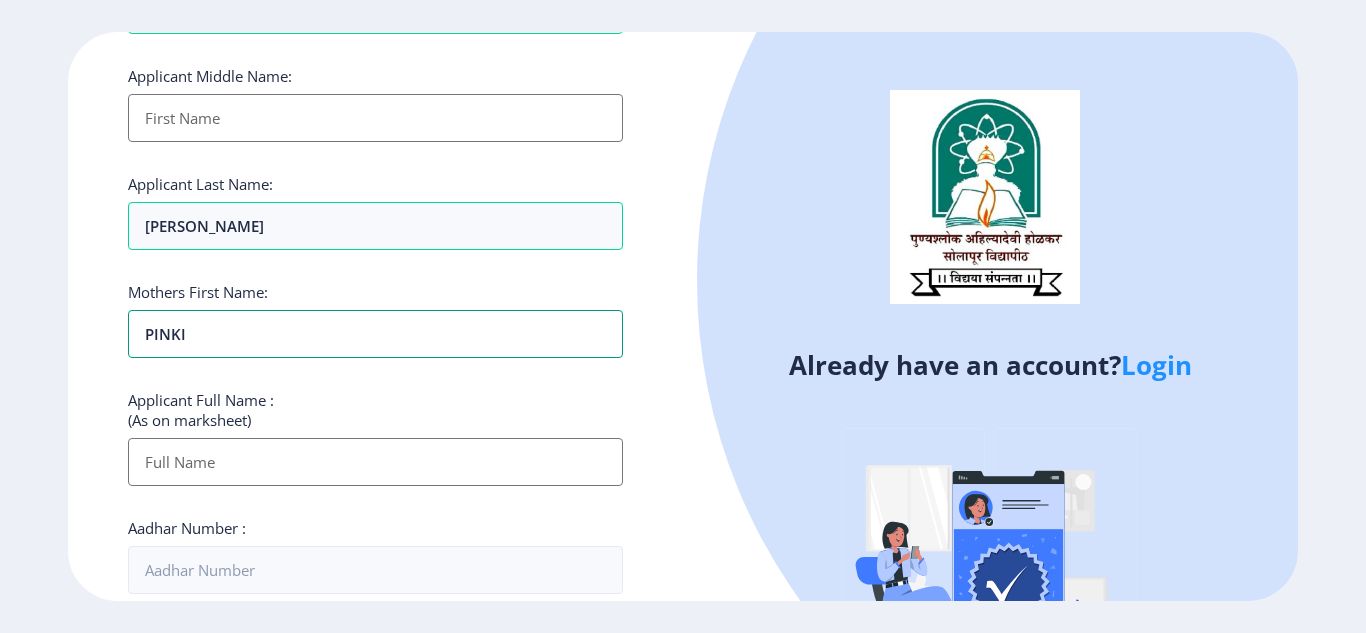 type on "PINKI" 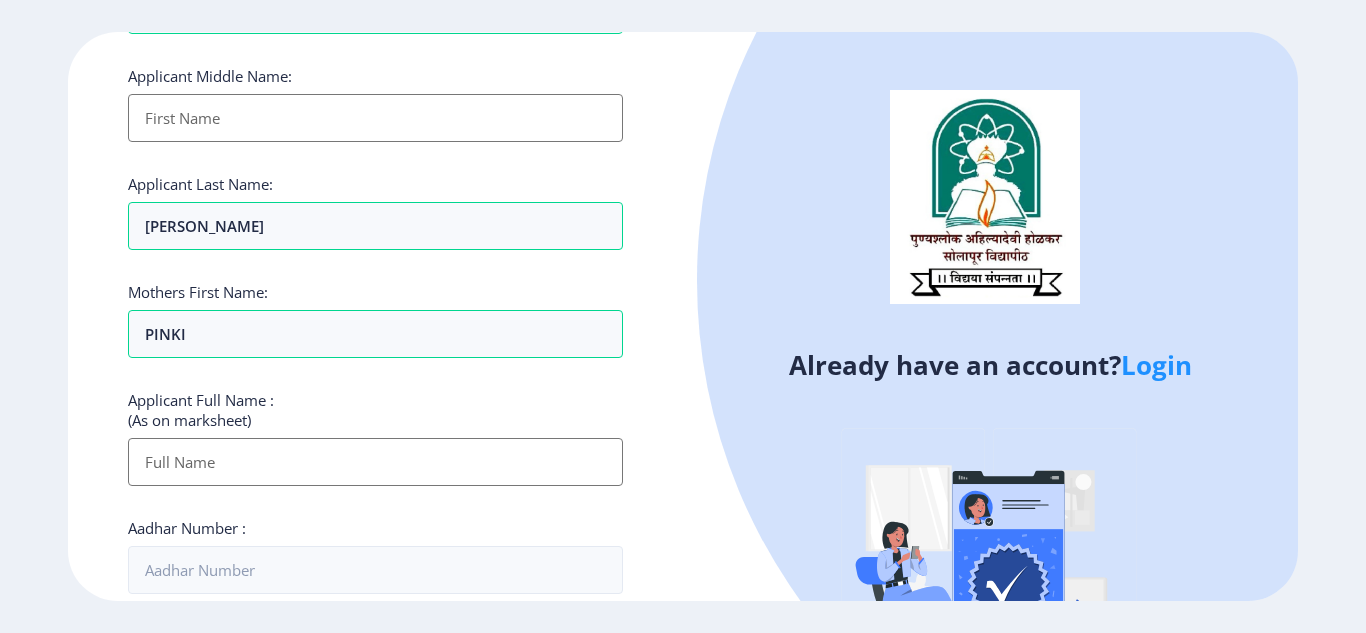 click on "Applicant First Name:" at bounding box center [375, 462] 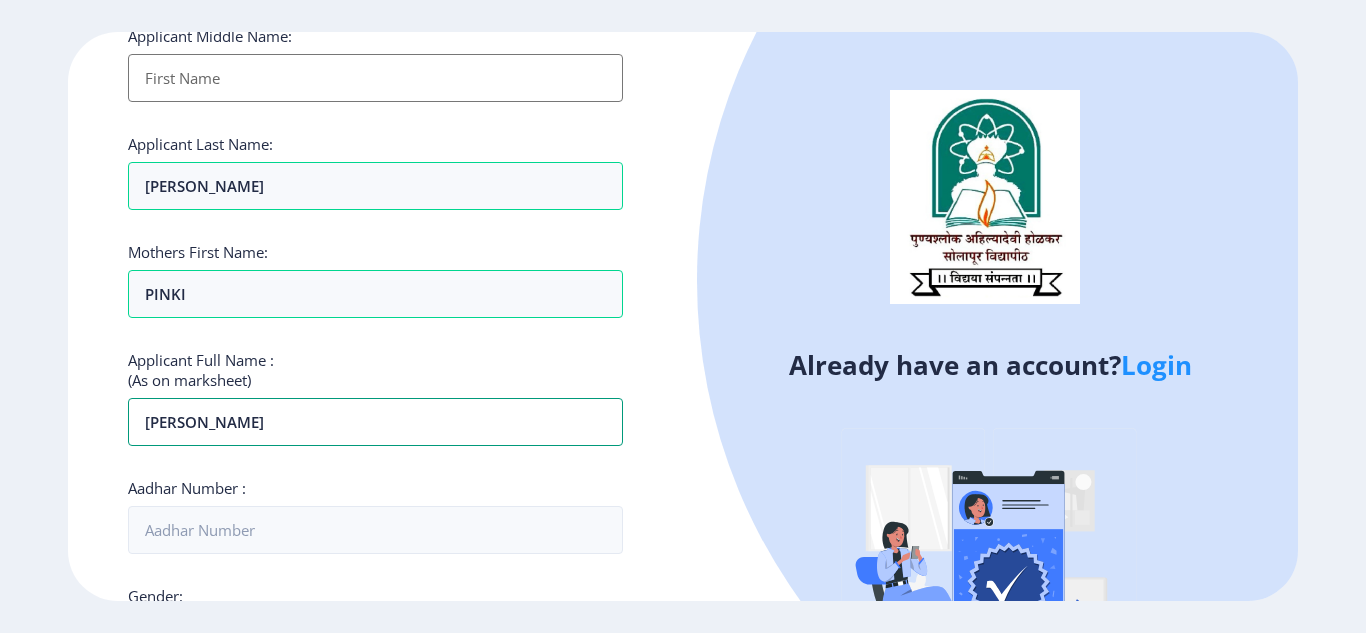 scroll, scrollTop: 400, scrollLeft: 0, axis: vertical 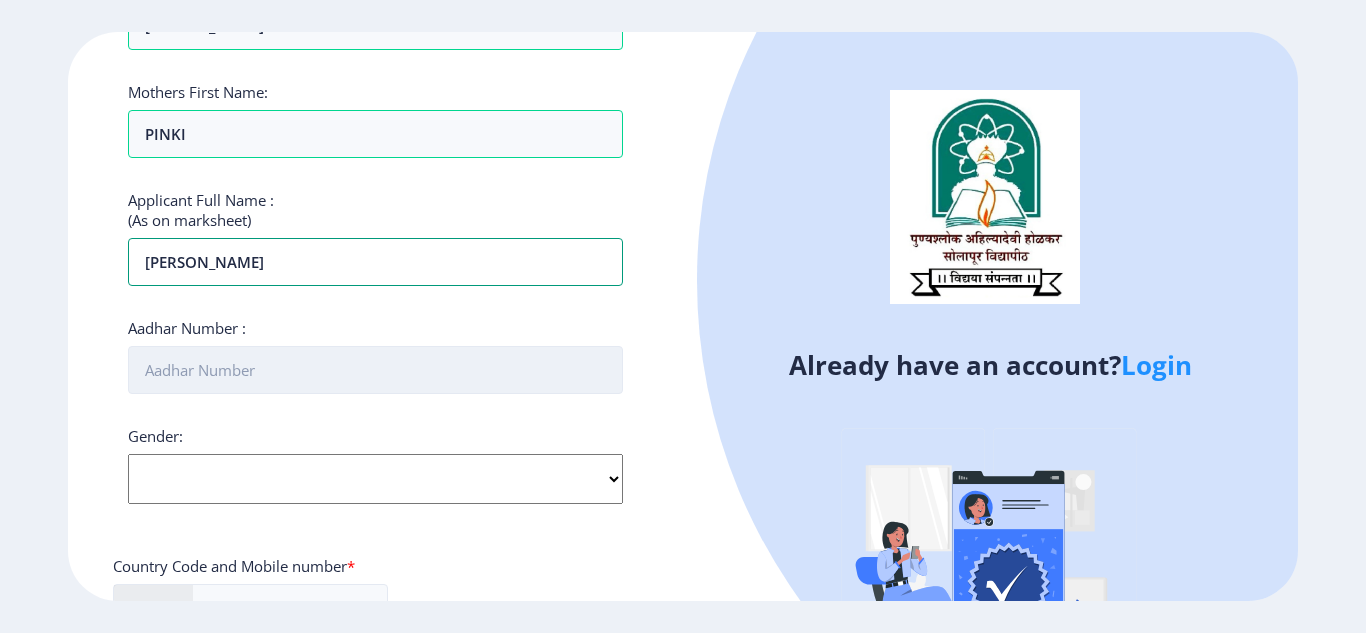 type on "[PERSON_NAME]" 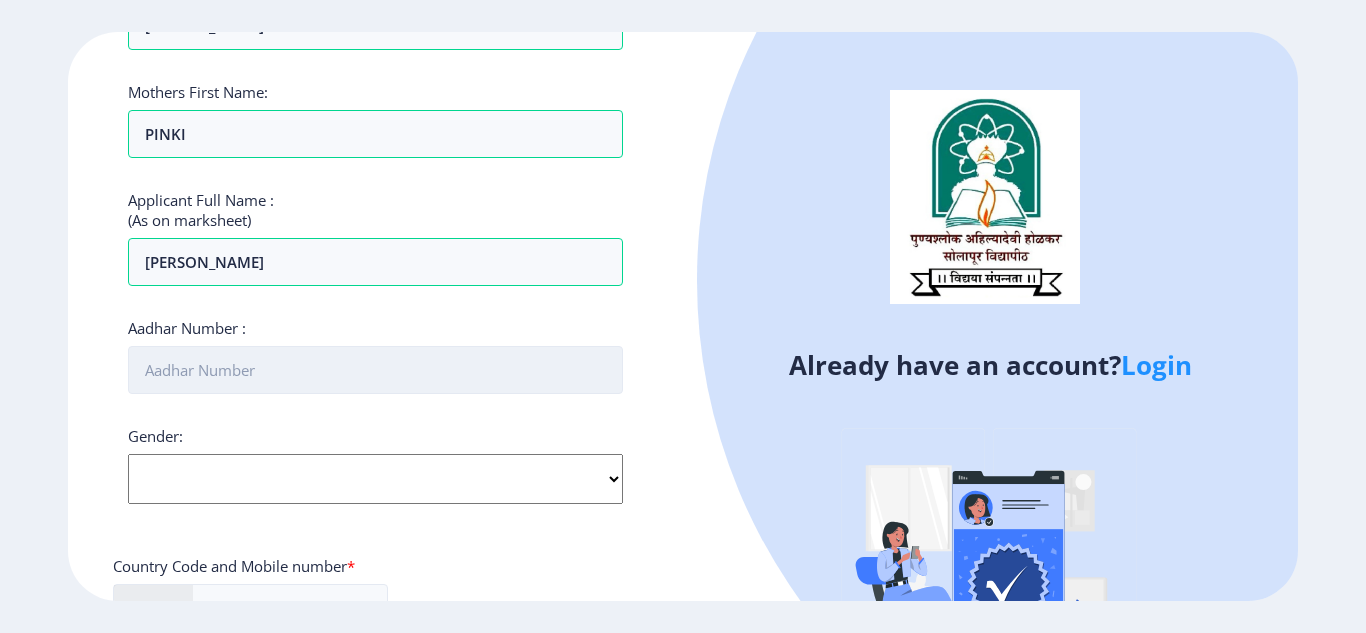 click on "Aadhar Number :" at bounding box center (375, 370) 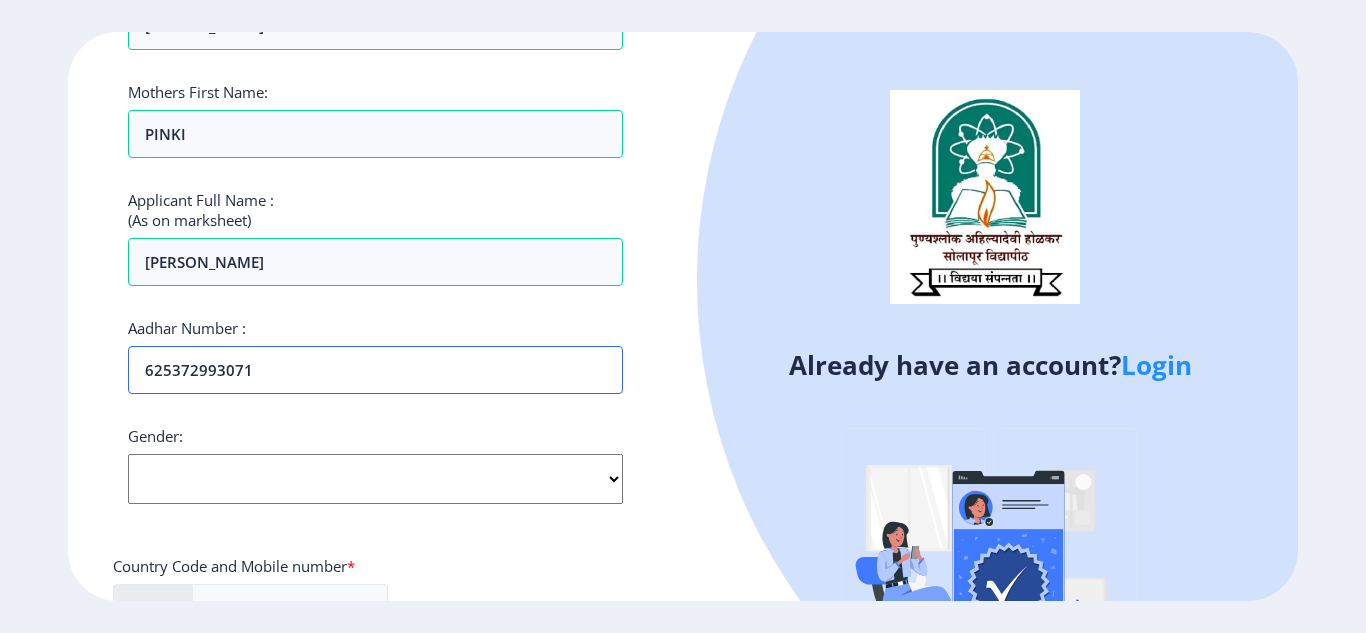 type on "625372993071" 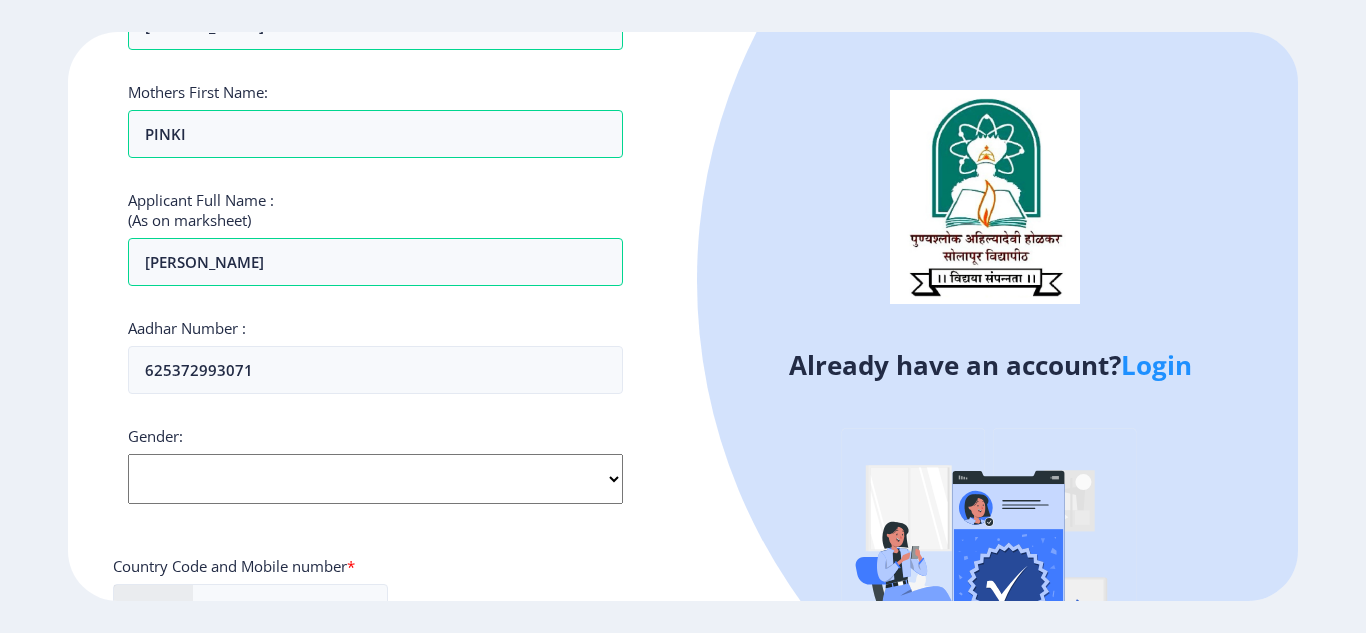 click on "Select Gender [DEMOGRAPHIC_DATA] [DEMOGRAPHIC_DATA] Other" 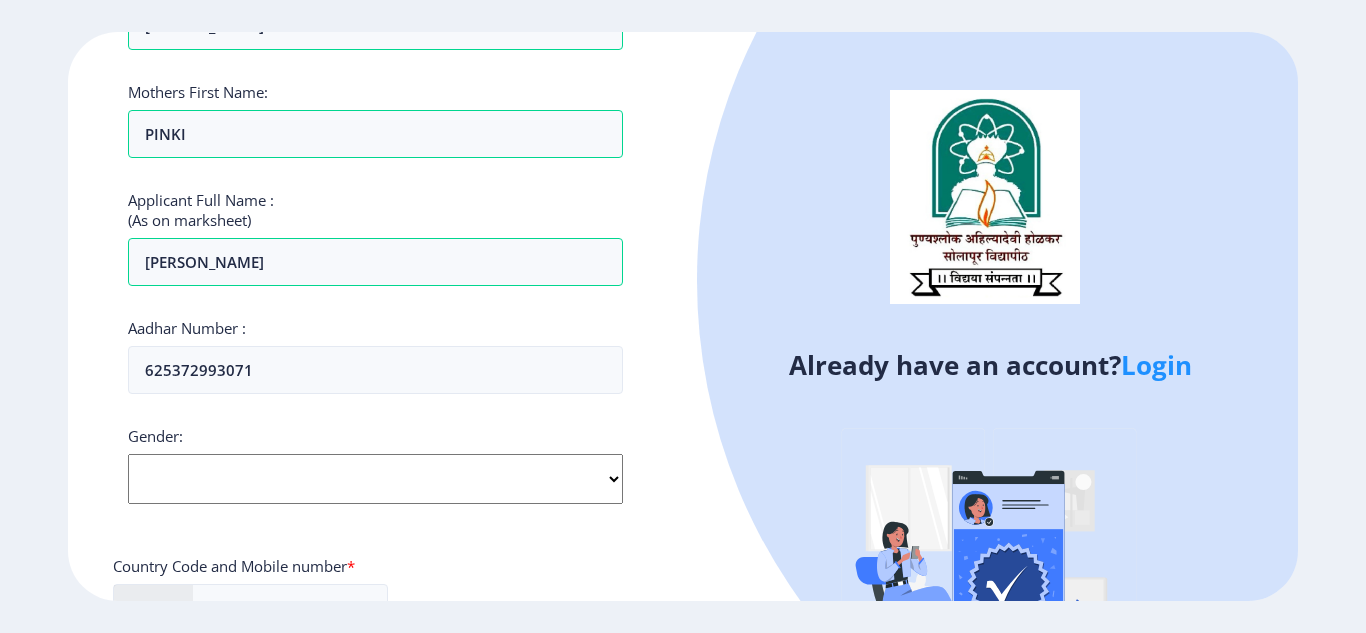 select on "[DEMOGRAPHIC_DATA]" 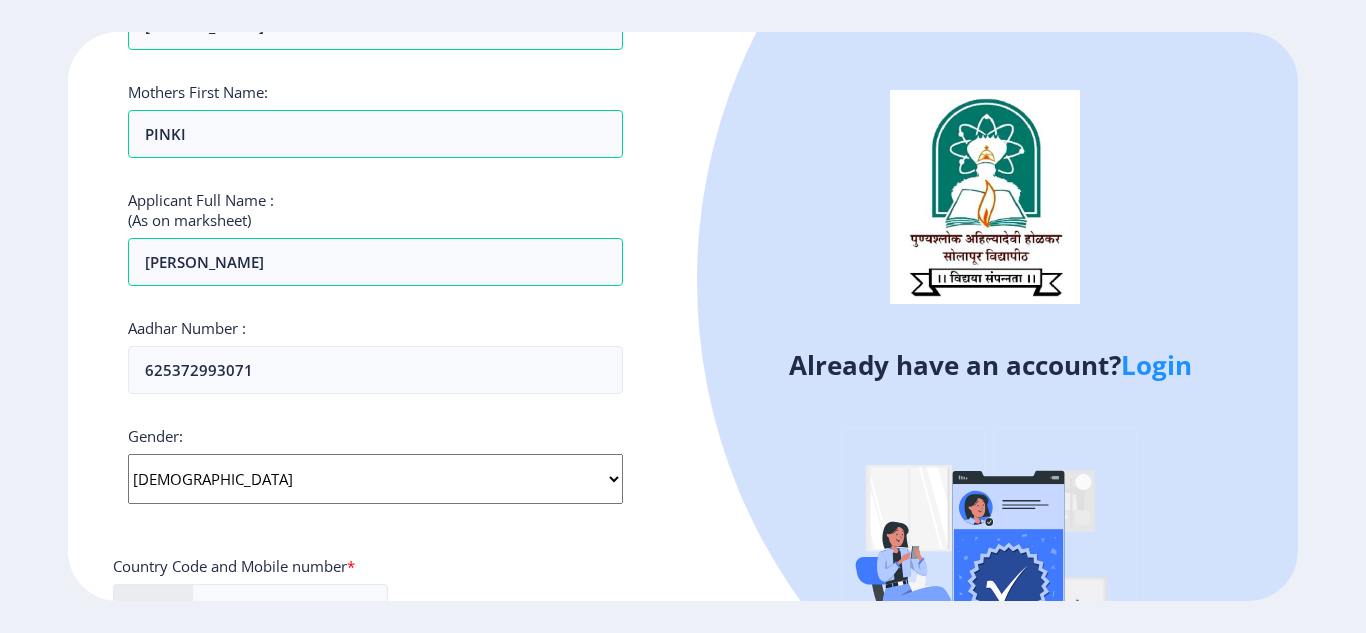 click on "Select Gender [DEMOGRAPHIC_DATA] [DEMOGRAPHIC_DATA] Other" 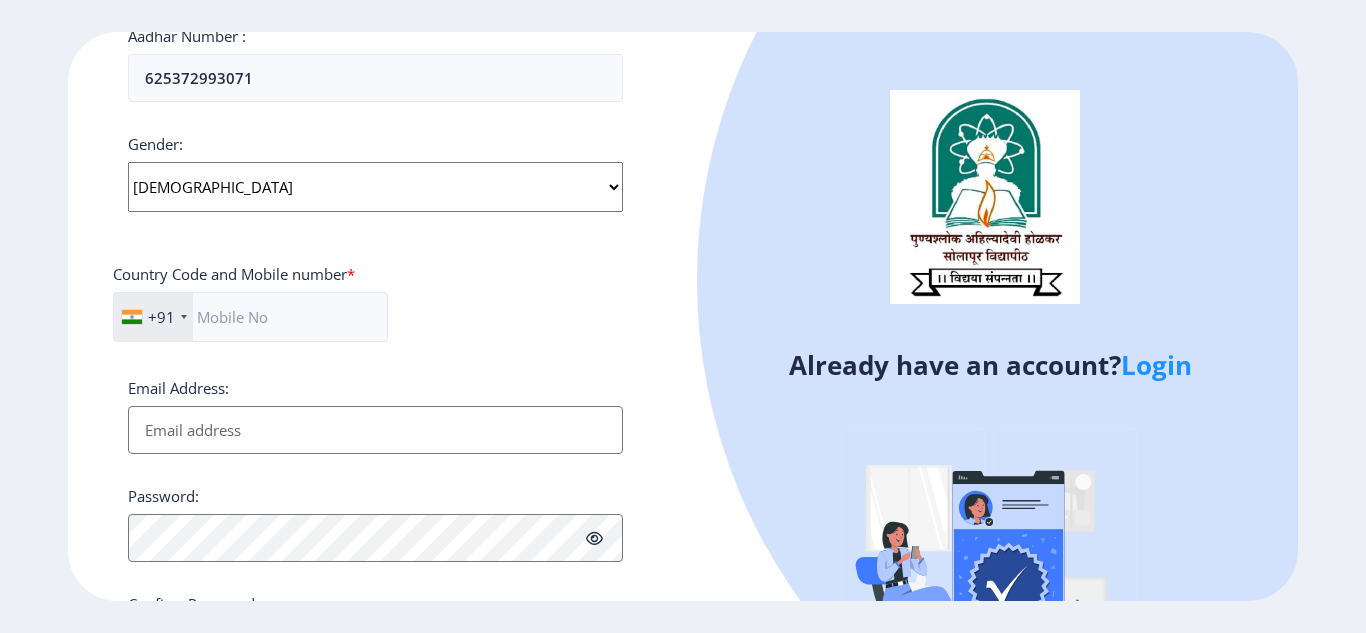 scroll, scrollTop: 700, scrollLeft: 0, axis: vertical 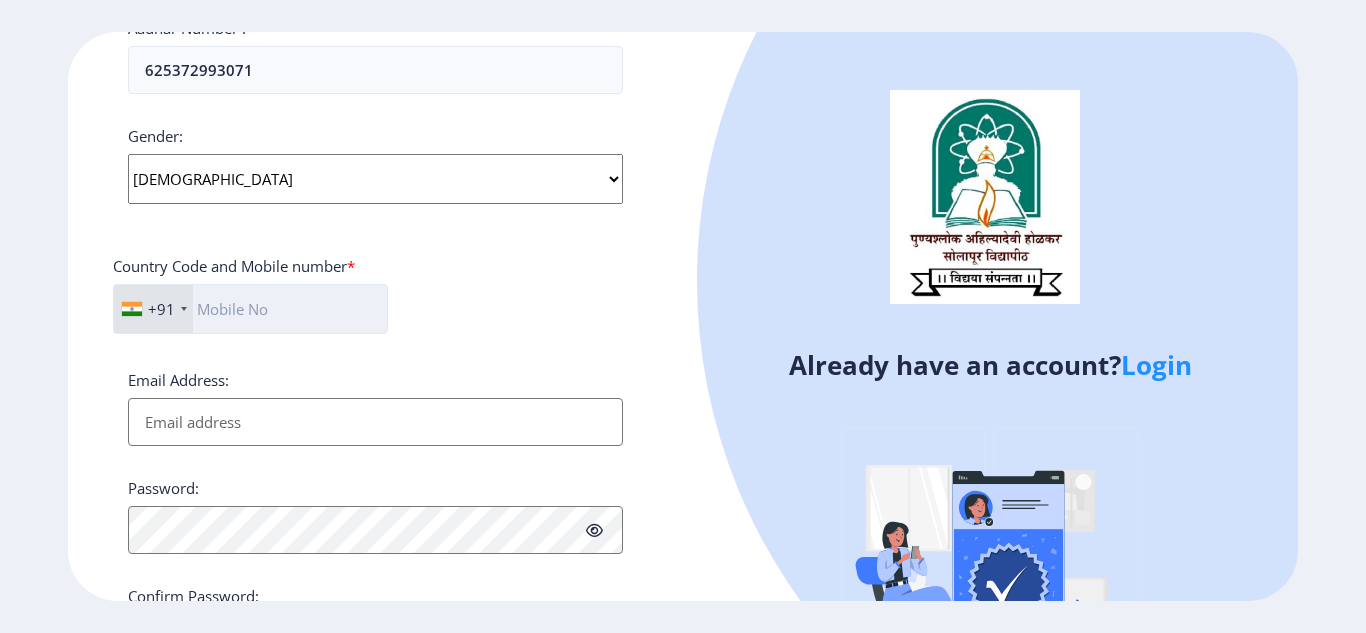 click 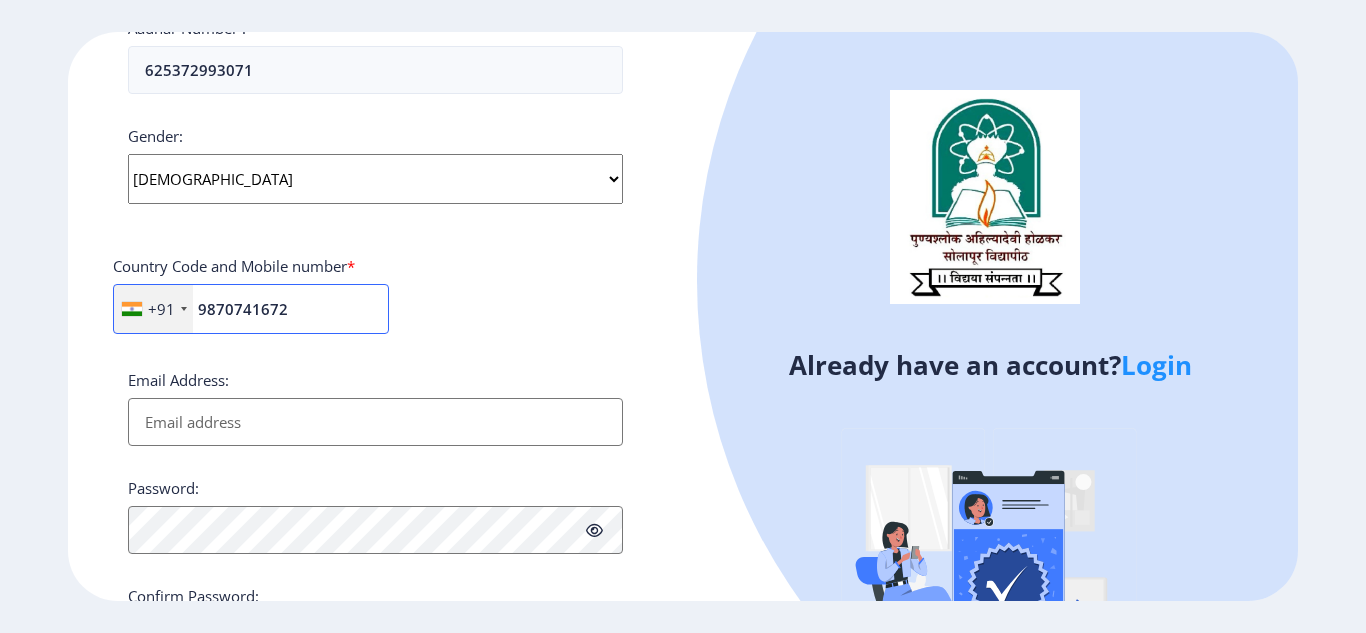 type on "9870741672" 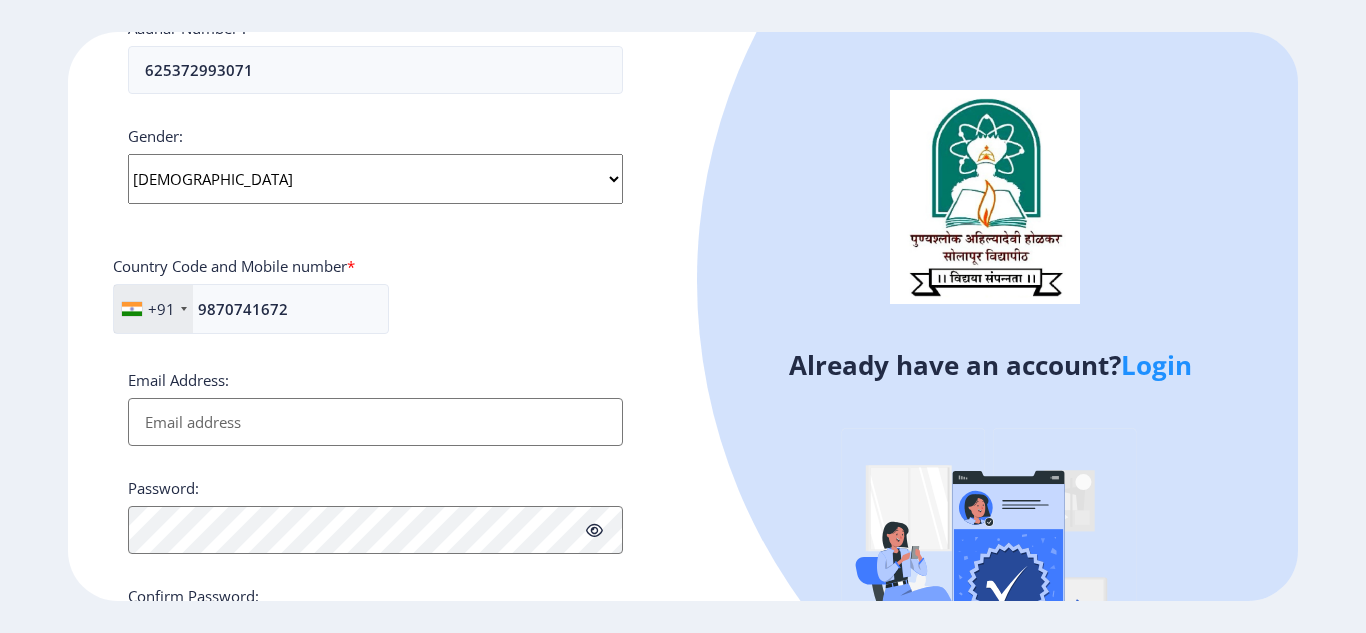 click on "Email Address:" at bounding box center [375, 422] 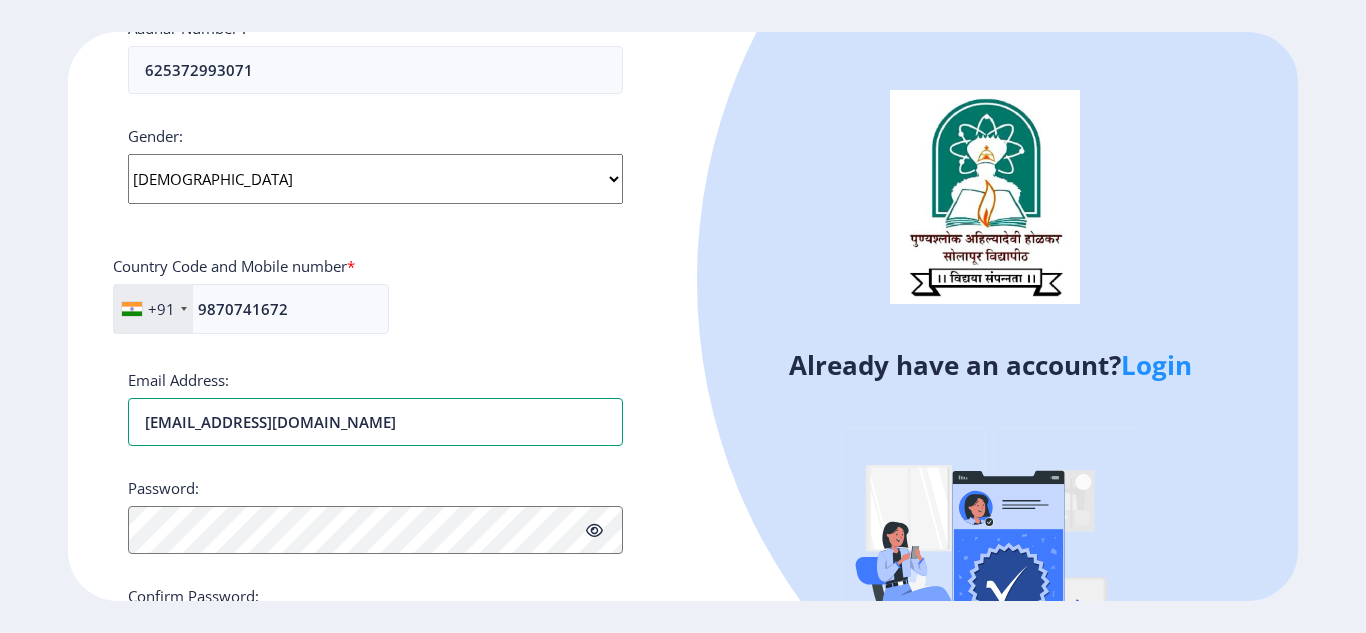 type on "[EMAIL_ADDRESS][DOMAIN_NAME]" 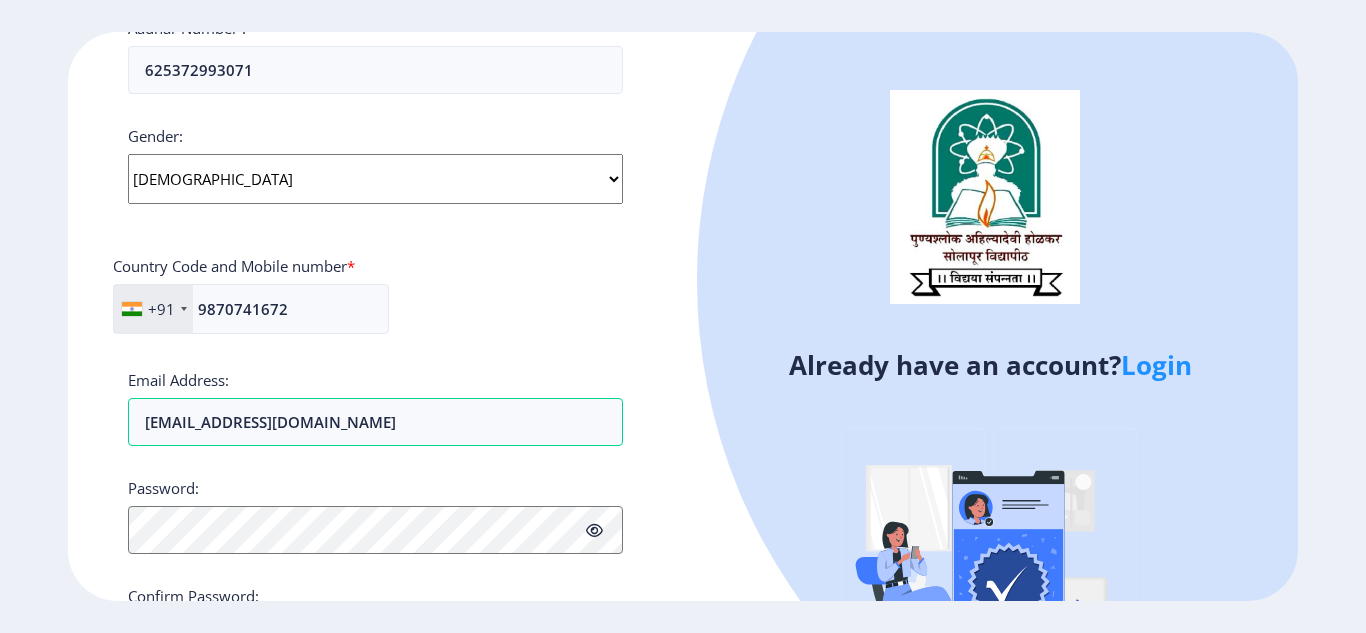 click 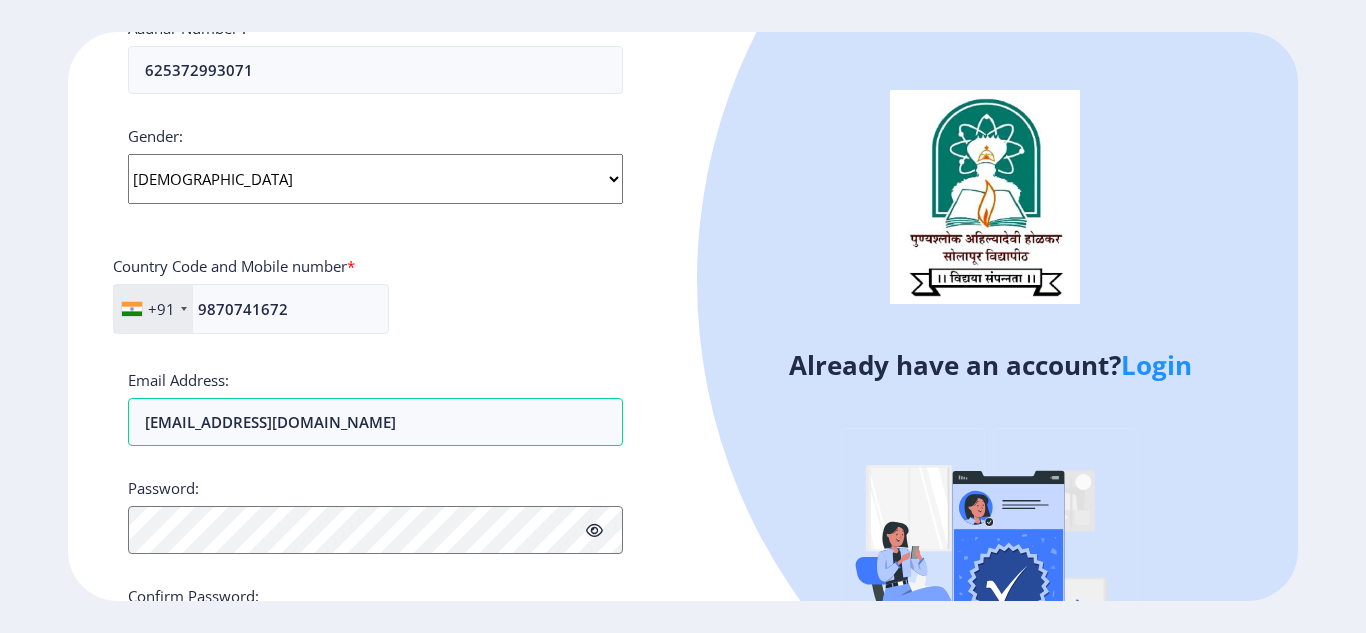 click 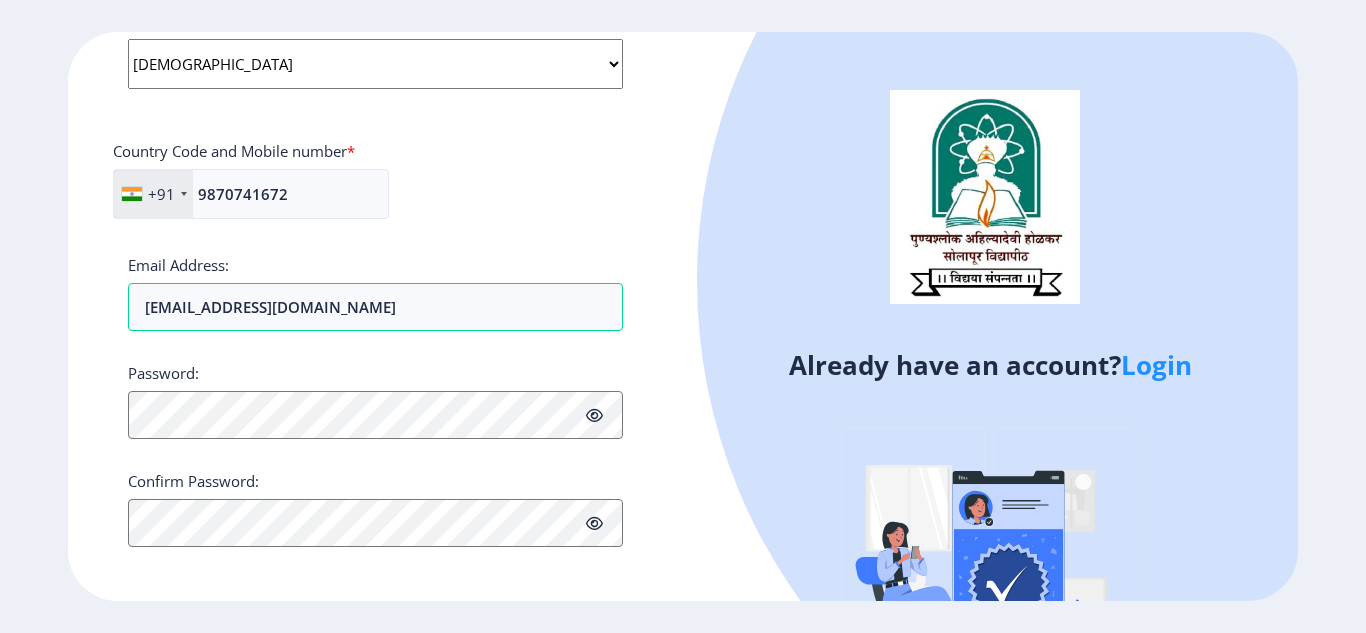 scroll, scrollTop: 822, scrollLeft: 0, axis: vertical 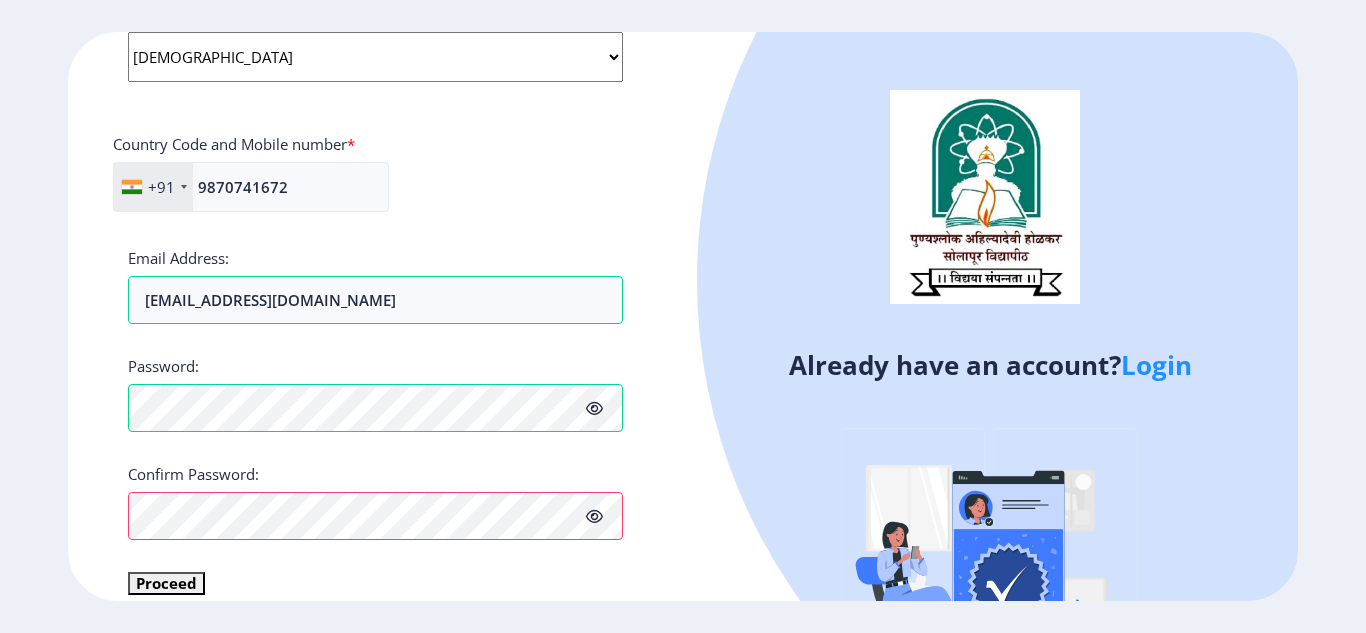 click 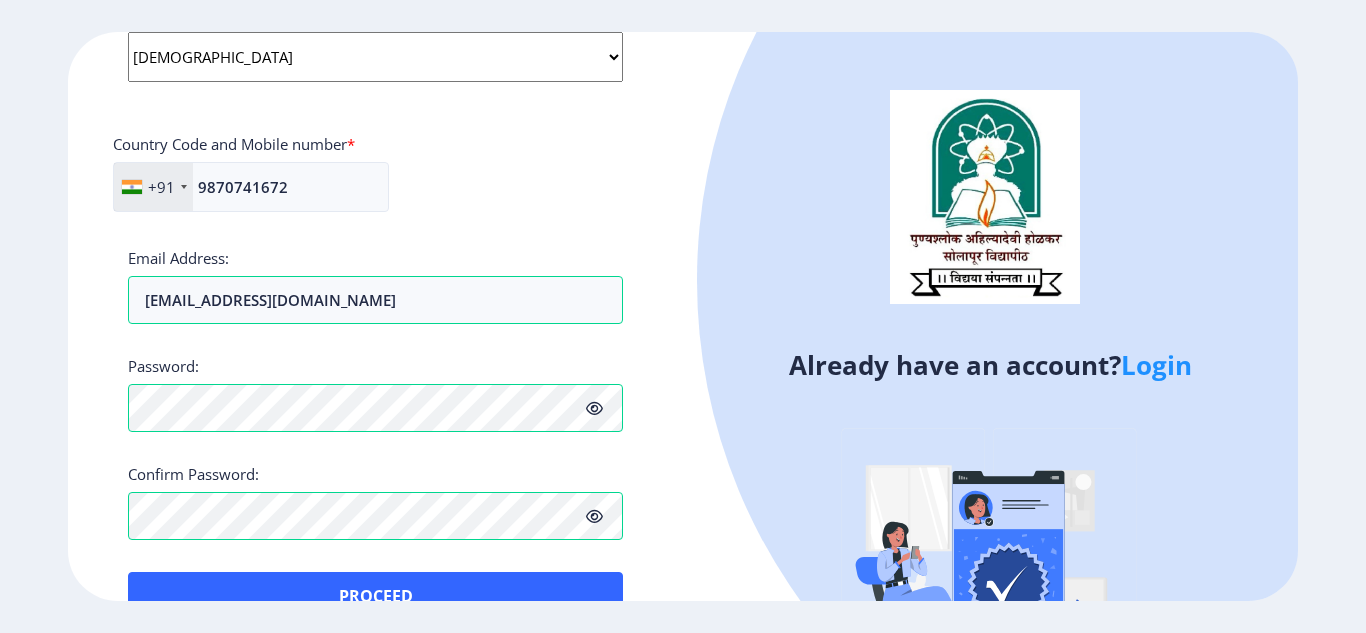 click 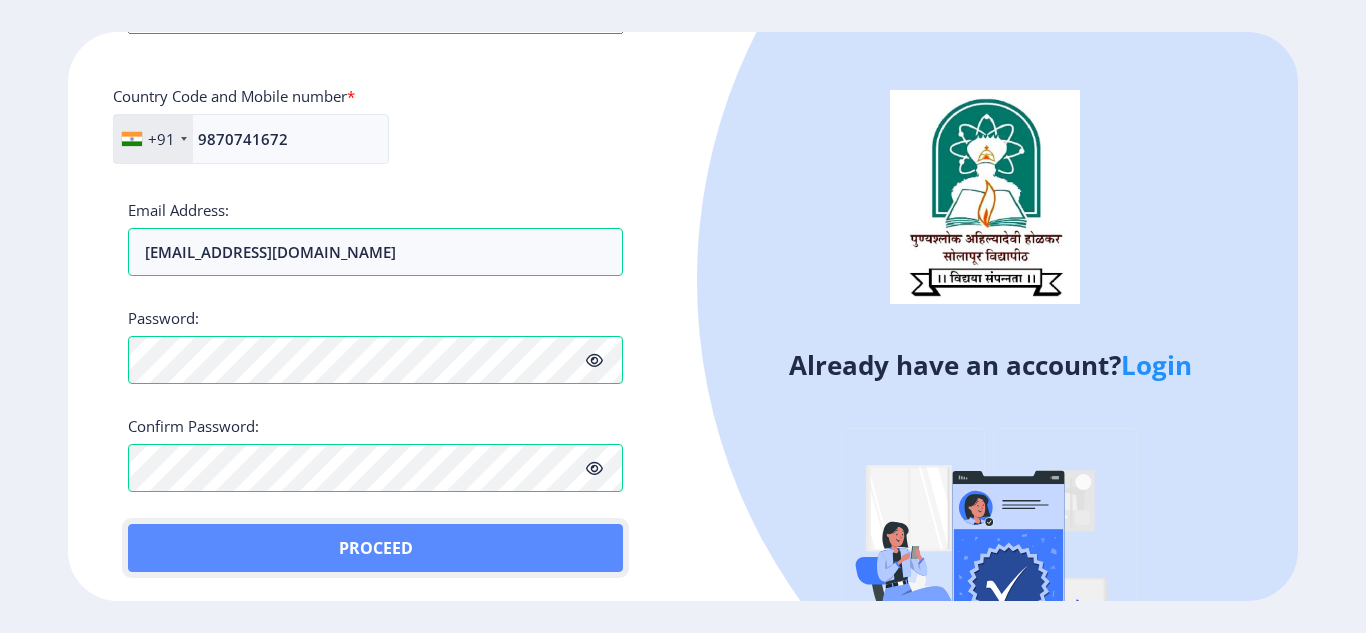 click on "Proceed" 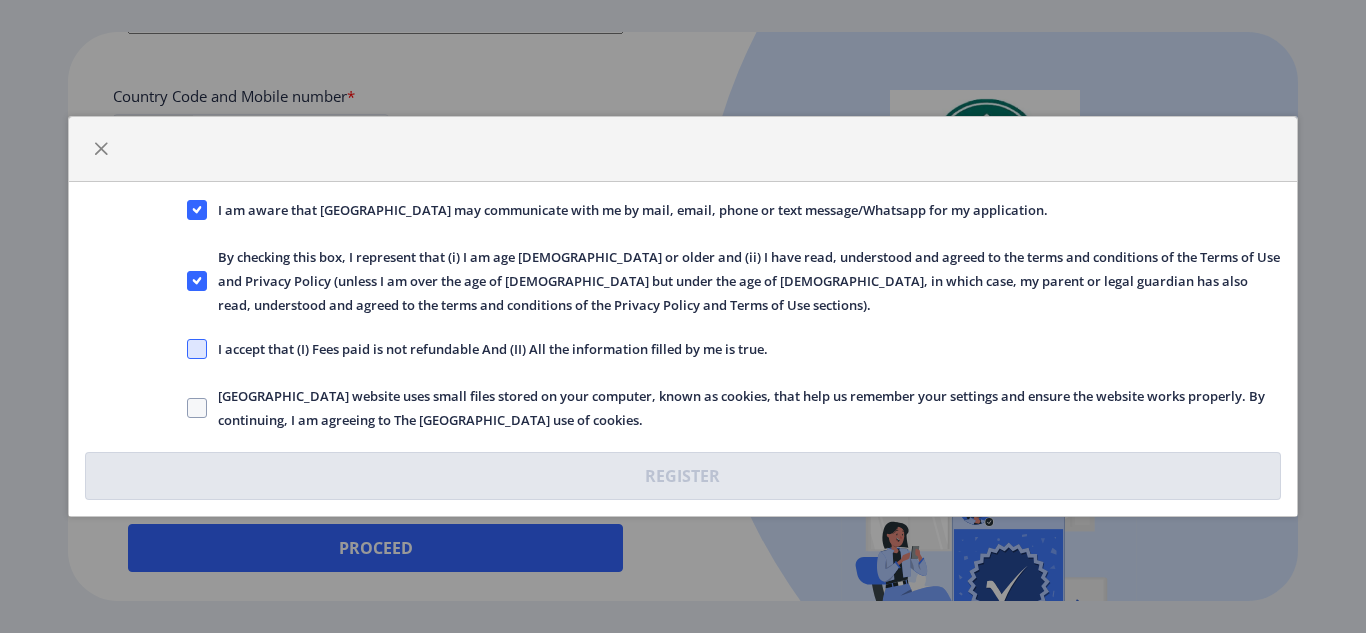 click 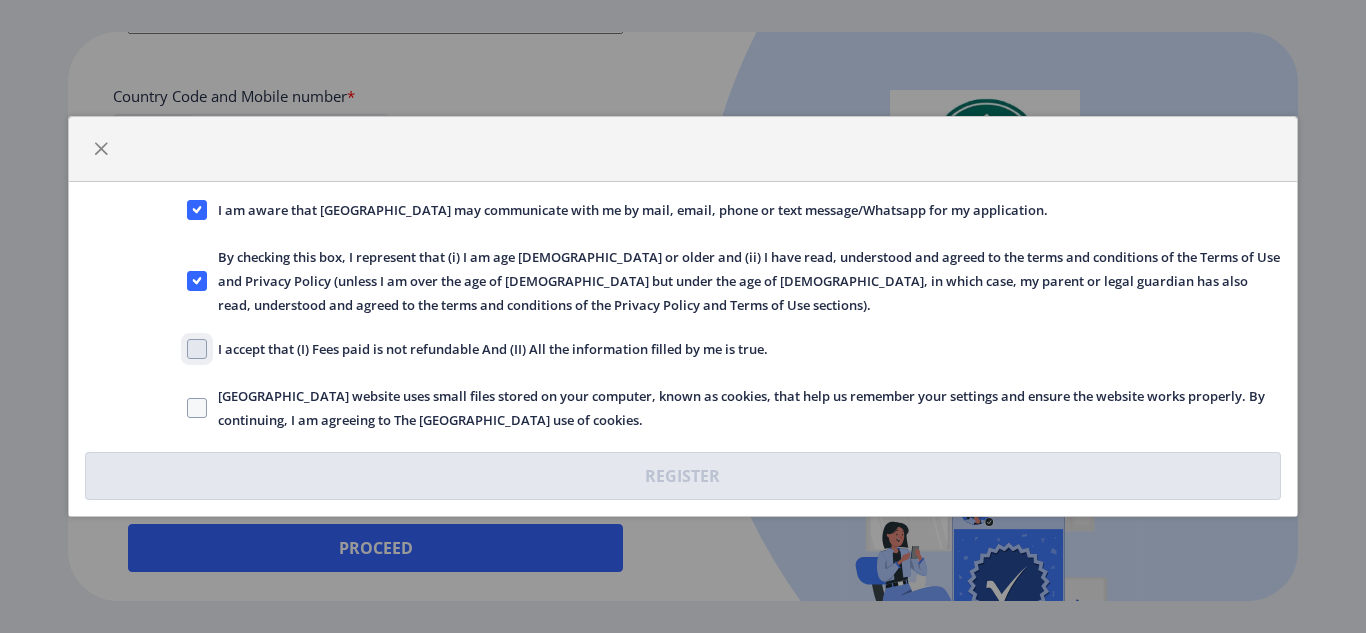 click on "I accept that (I) Fees paid is not refundable And (II) All the information filled by me is true." 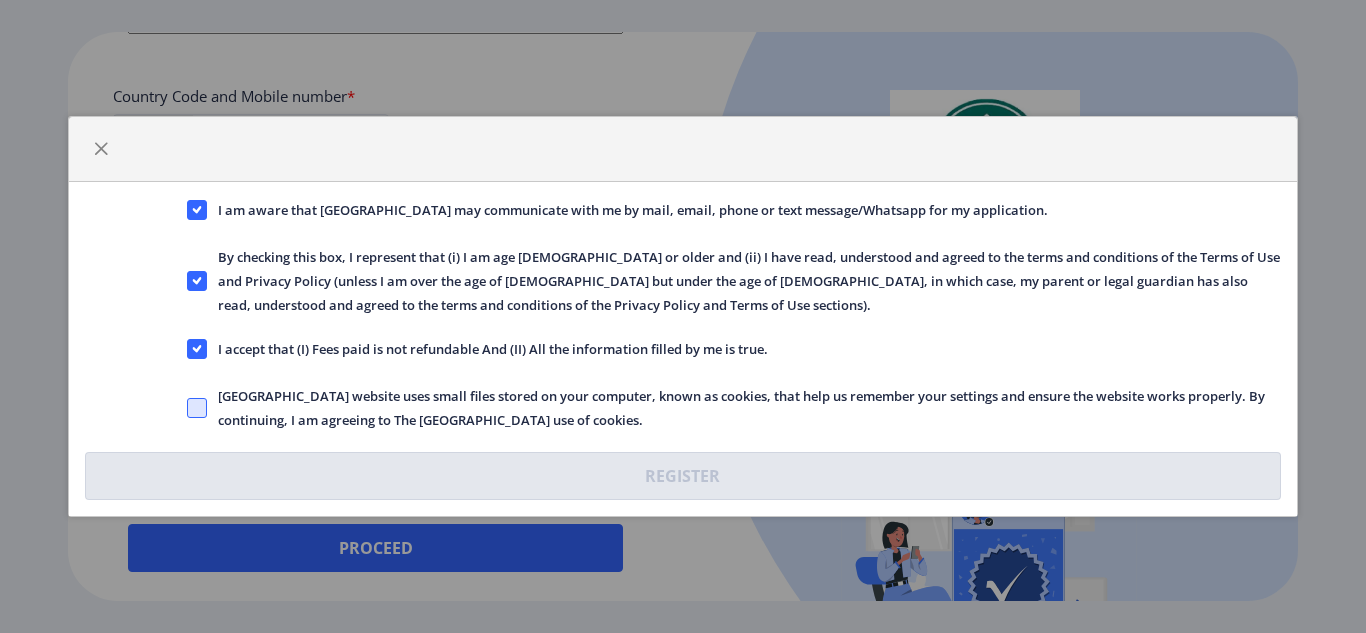 click 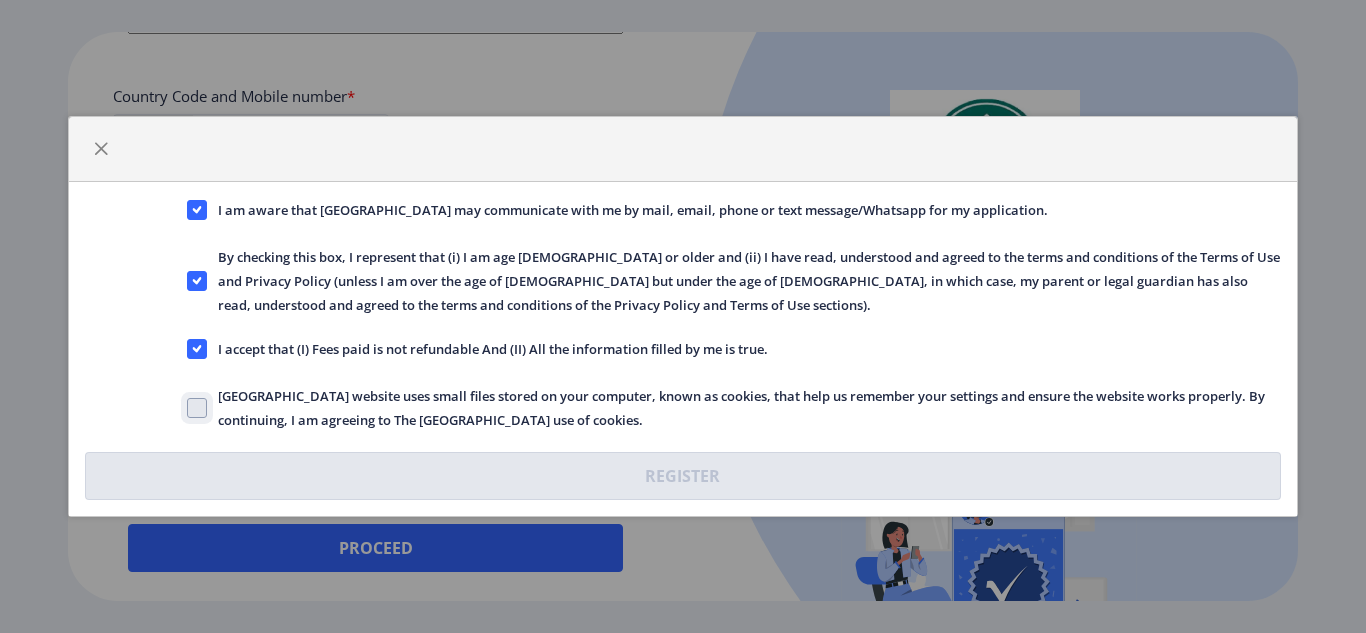 checkbox on "true" 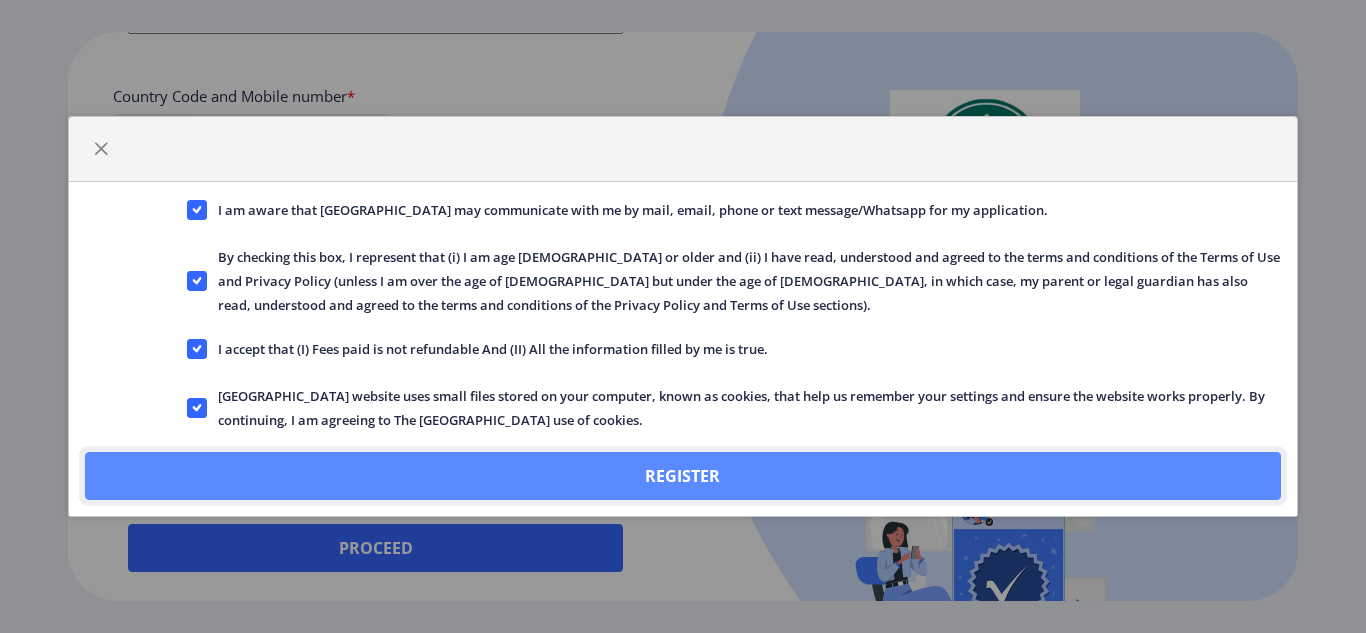 click on "Register" 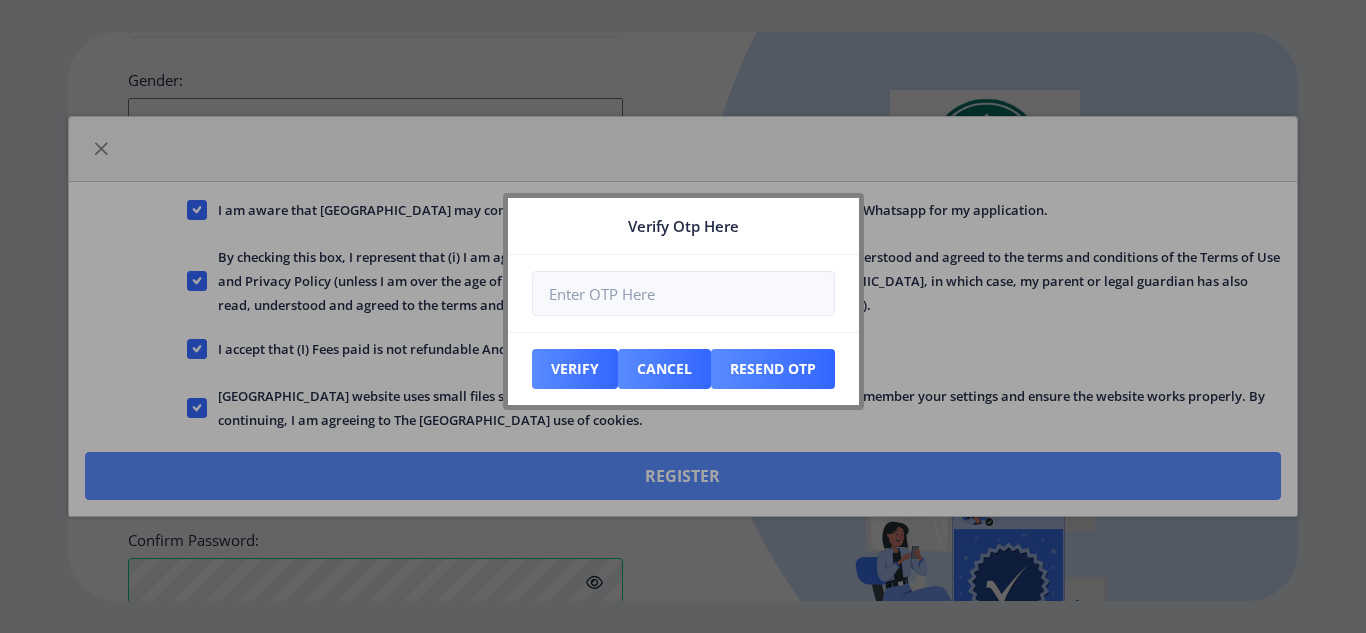 scroll, scrollTop: 984, scrollLeft: 0, axis: vertical 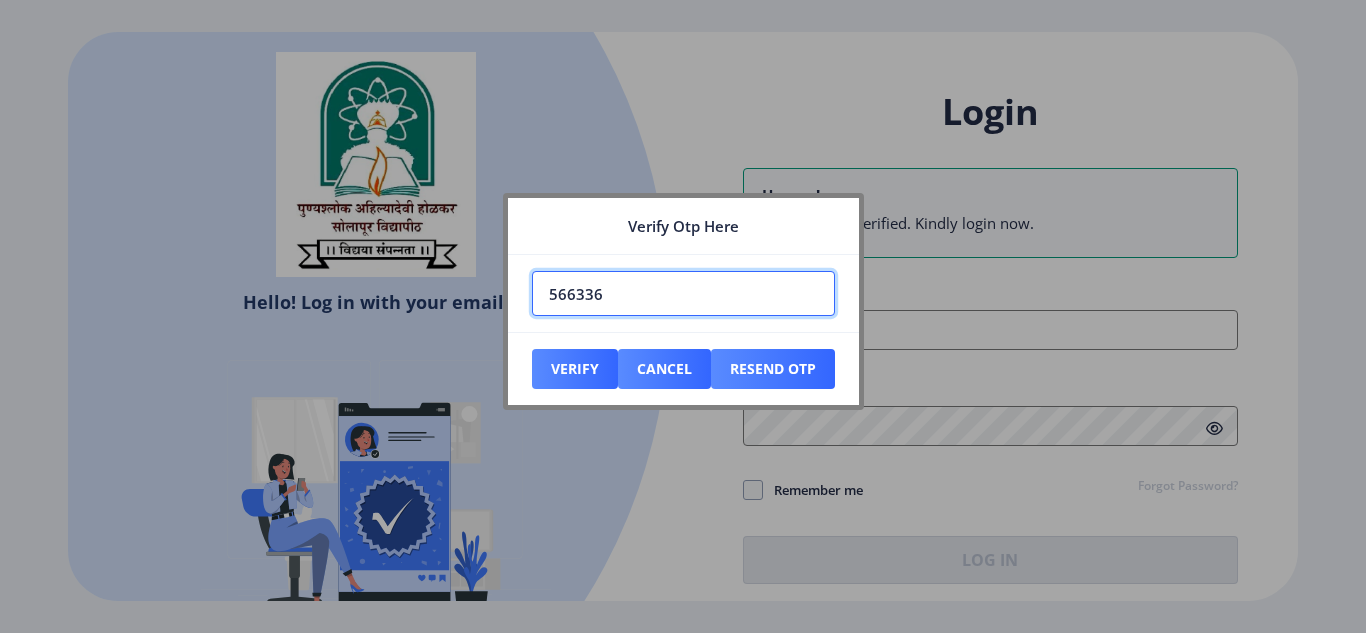 type on "566336" 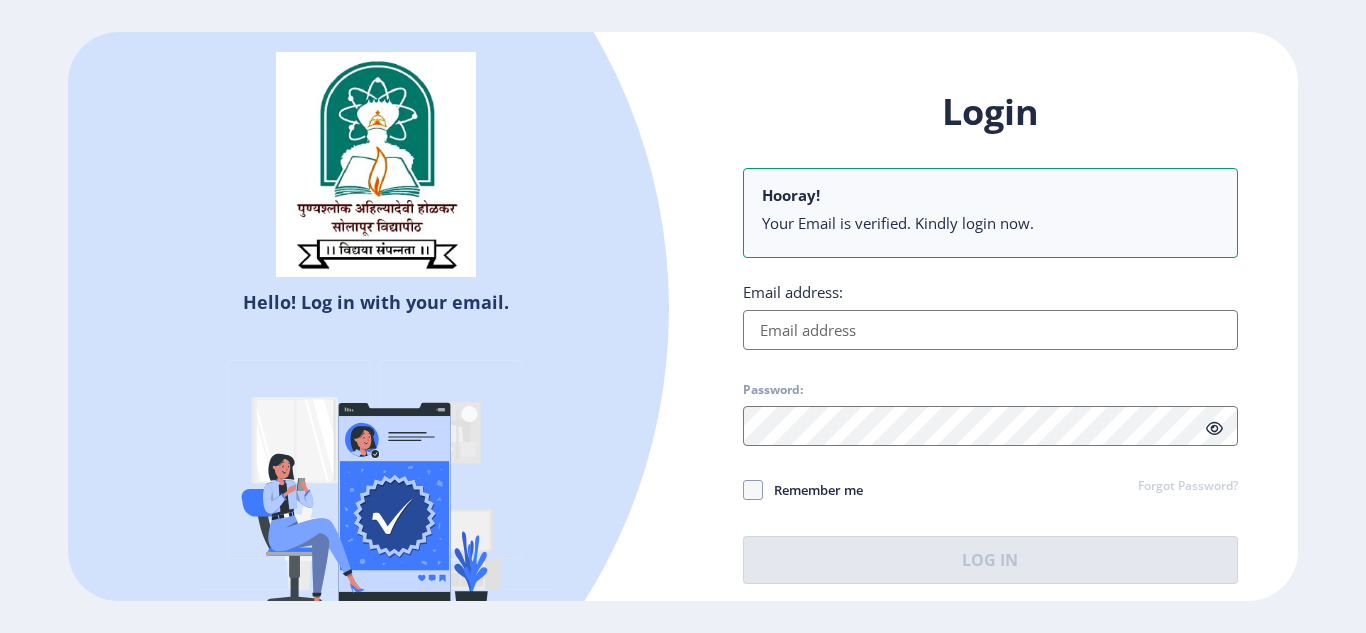 click on "Email address:" at bounding box center [990, 330] 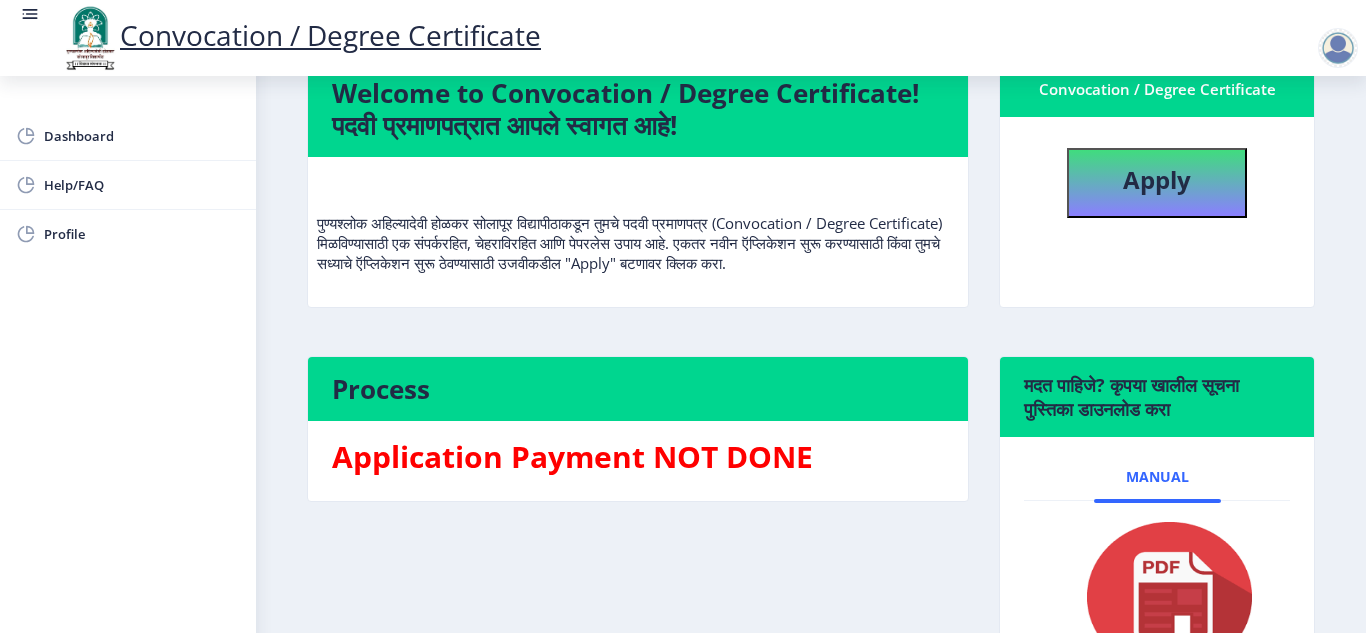 scroll, scrollTop: 200, scrollLeft: 0, axis: vertical 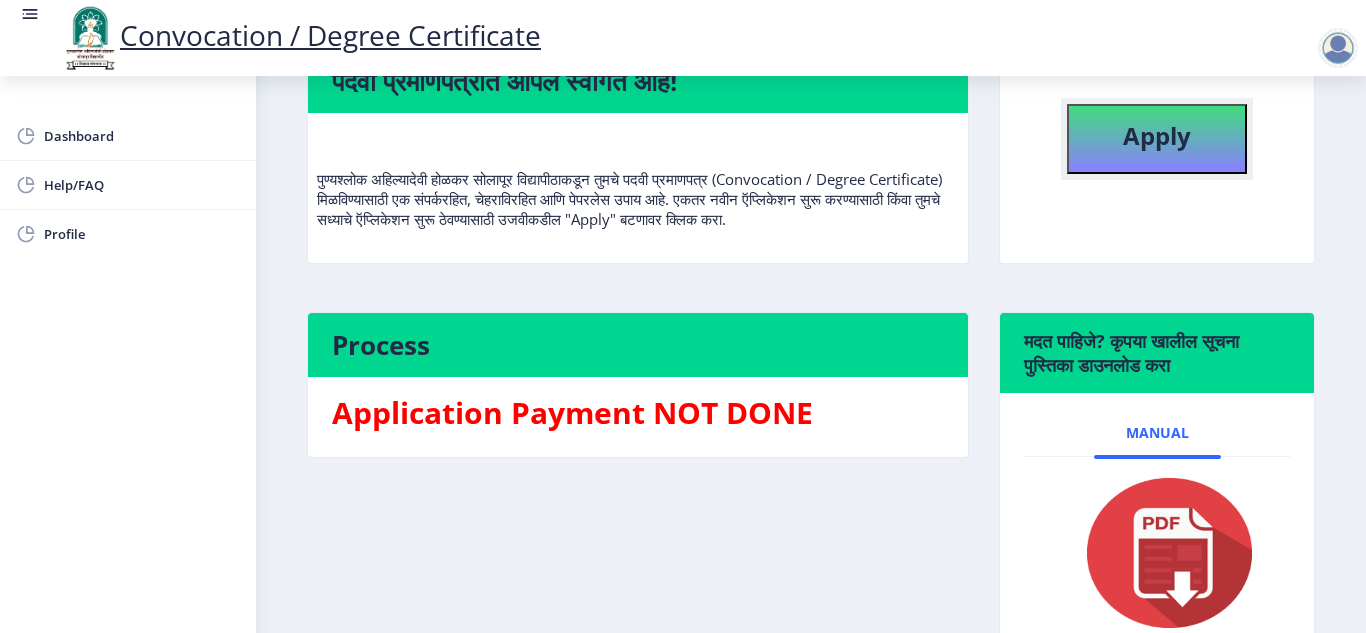 click on "Apply" 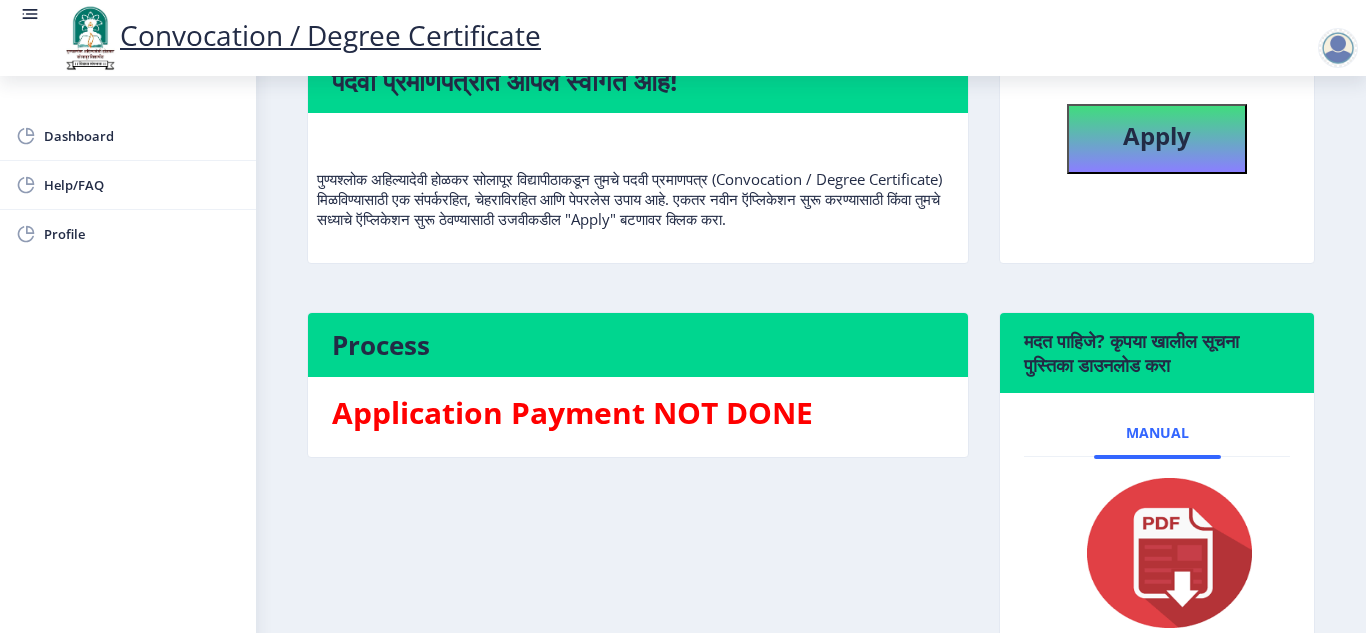 select 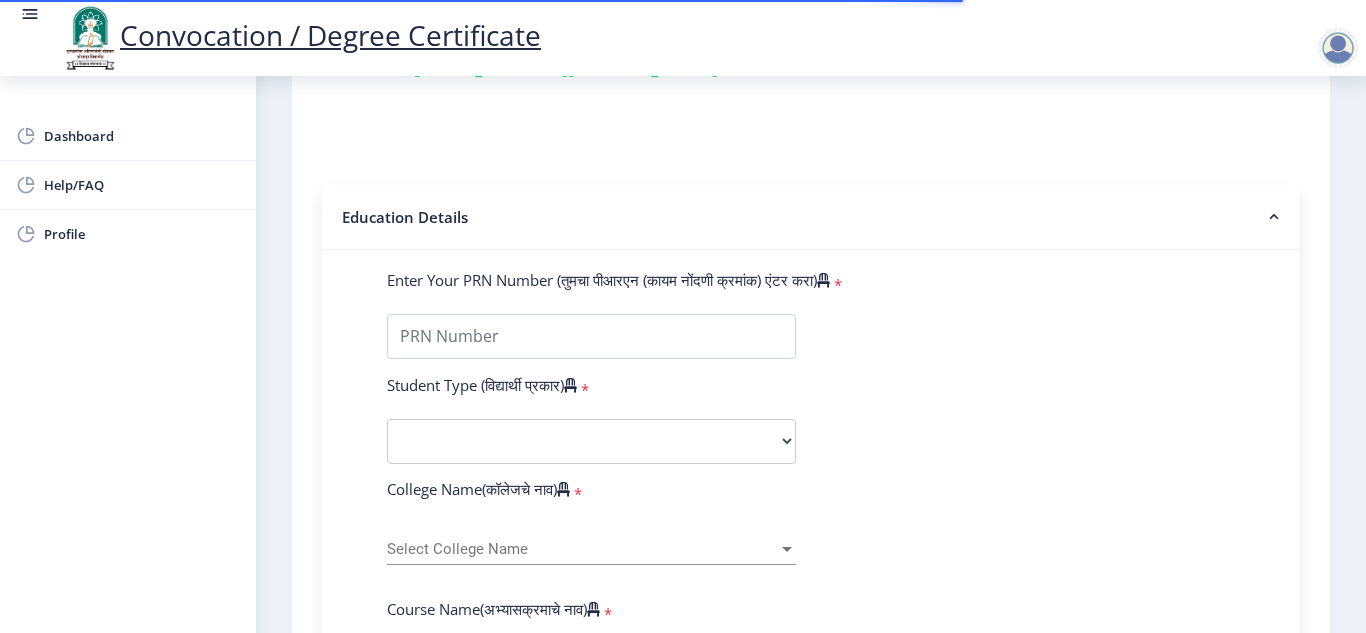 scroll, scrollTop: 400, scrollLeft: 0, axis: vertical 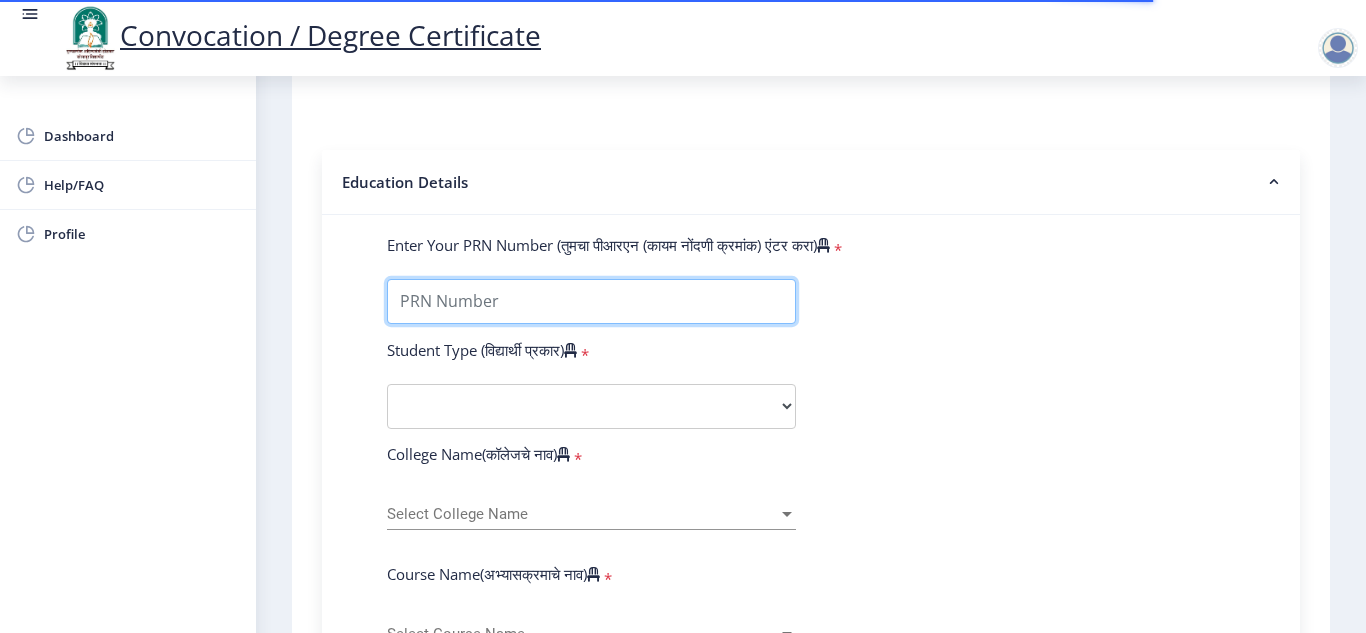 click on "Enter Your PRN Number (तुमचा पीआरएन (कायम नोंदणी क्रमांक) एंटर करा)" at bounding box center (591, 301) 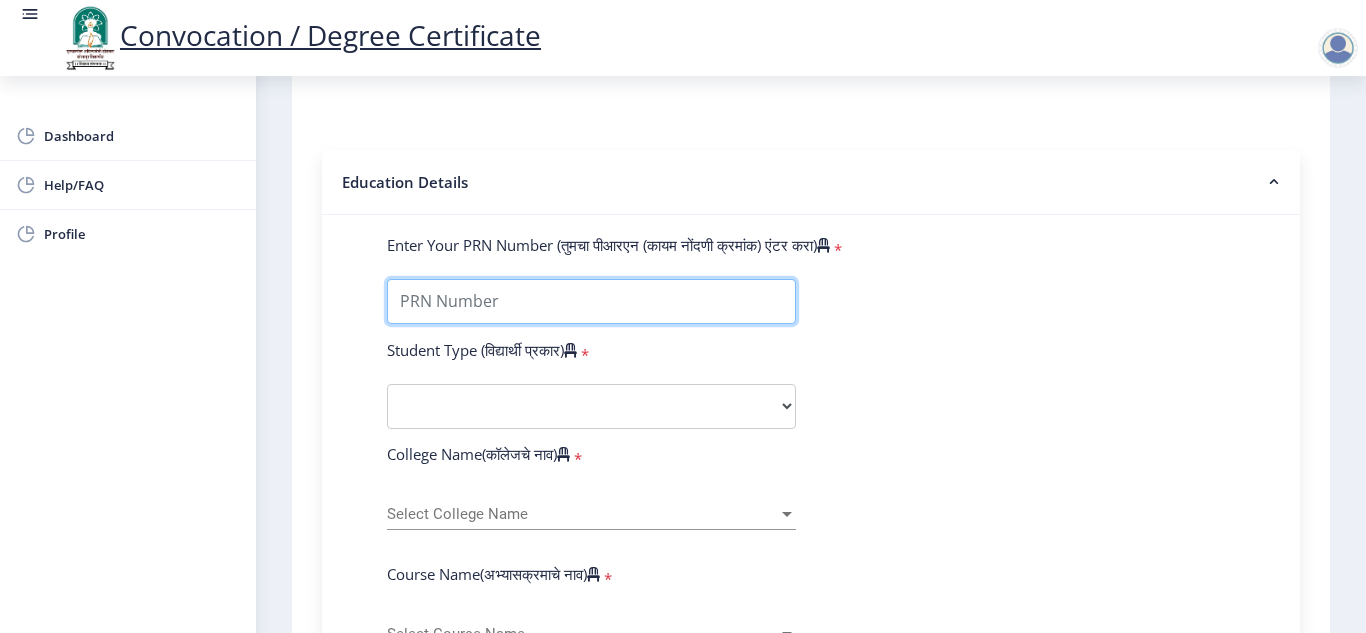 drag, startPoint x: 756, startPoint y: 302, endPoint x: 612, endPoint y: 288, distance: 144.67896 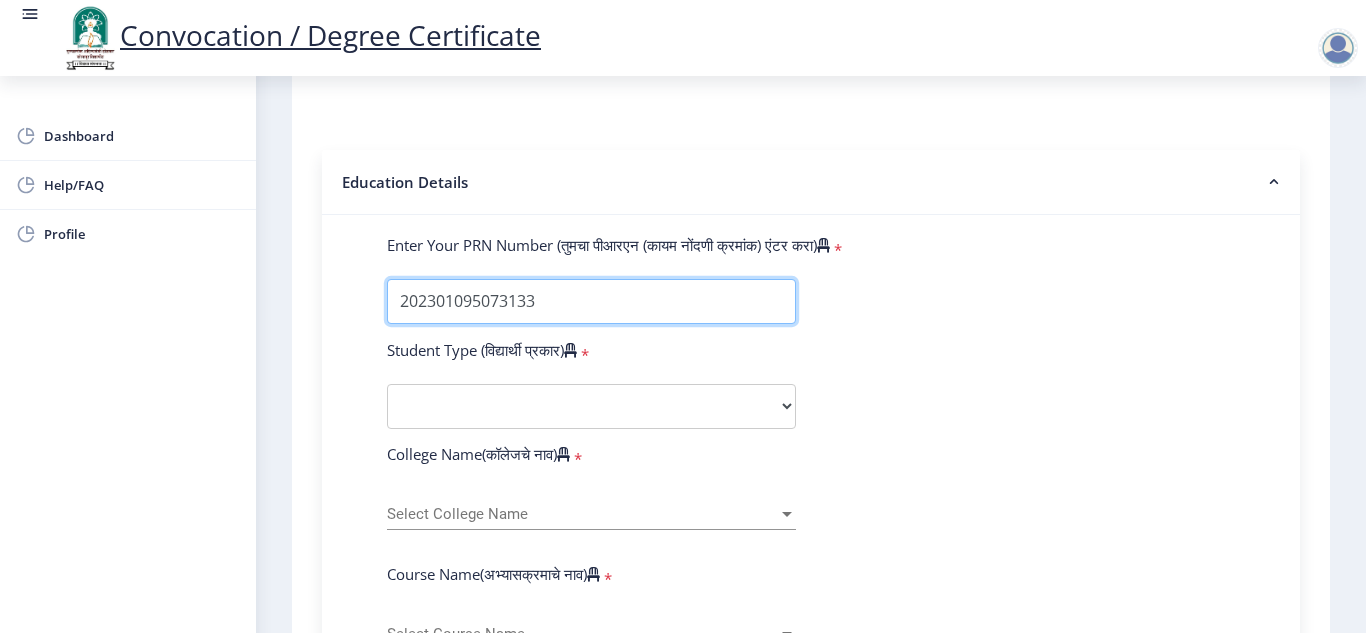 type on "202301095073133" 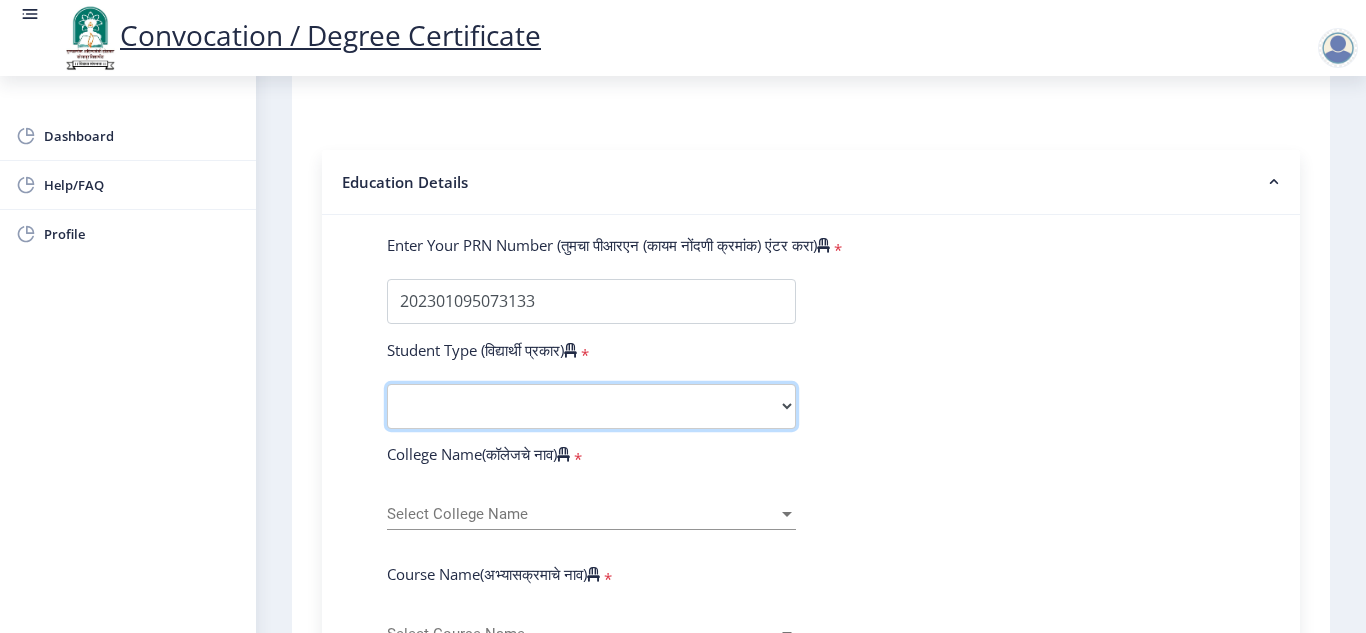 click on "Select Student Type Regular External" at bounding box center (591, 406) 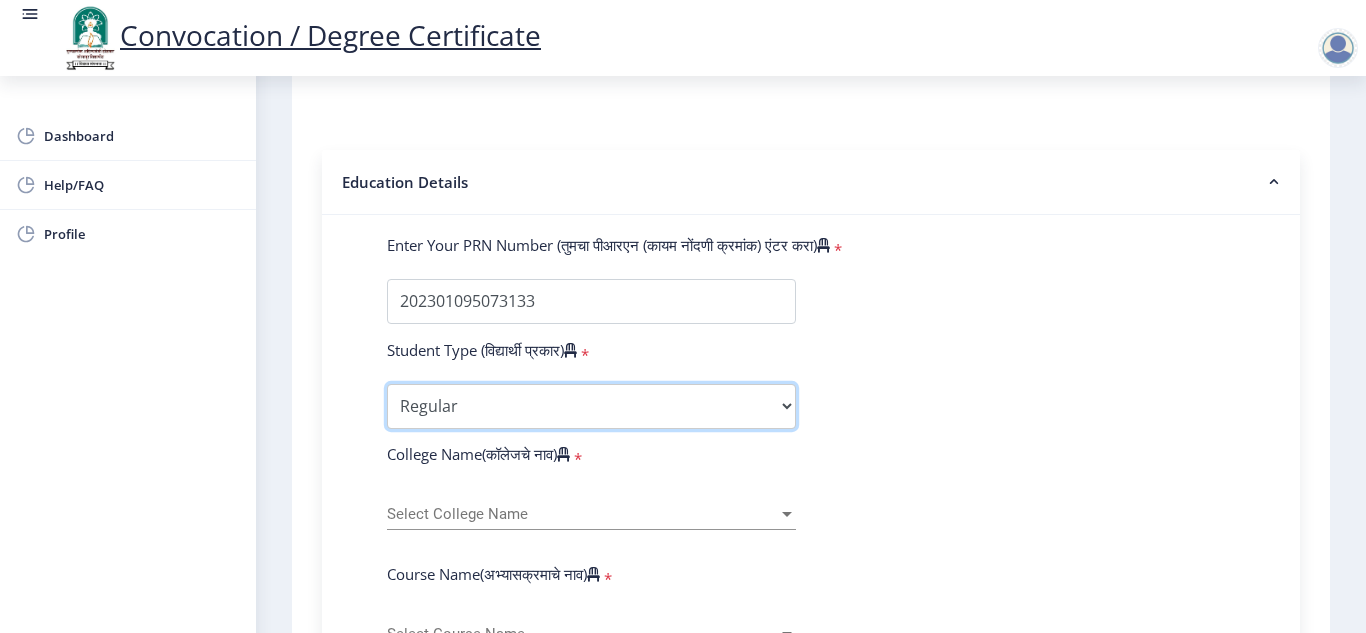 click on "Select Student Type Regular External" at bounding box center (591, 406) 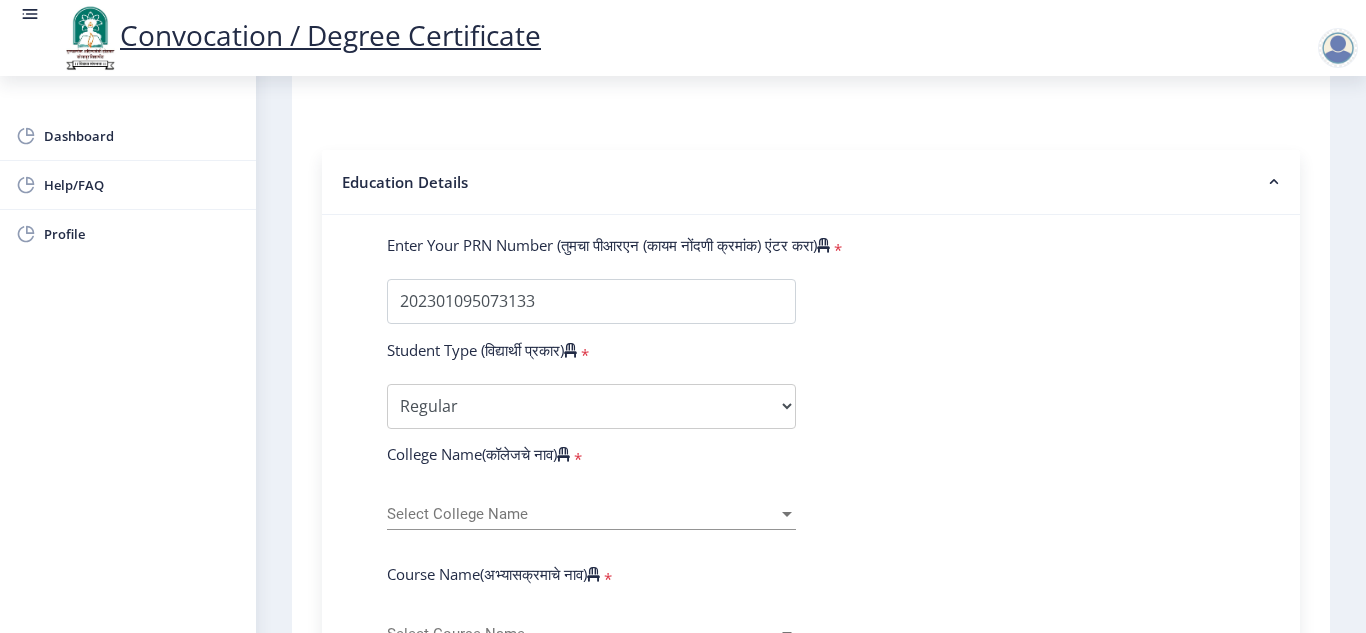 click on "Select College Name" at bounding box center (582, 514) 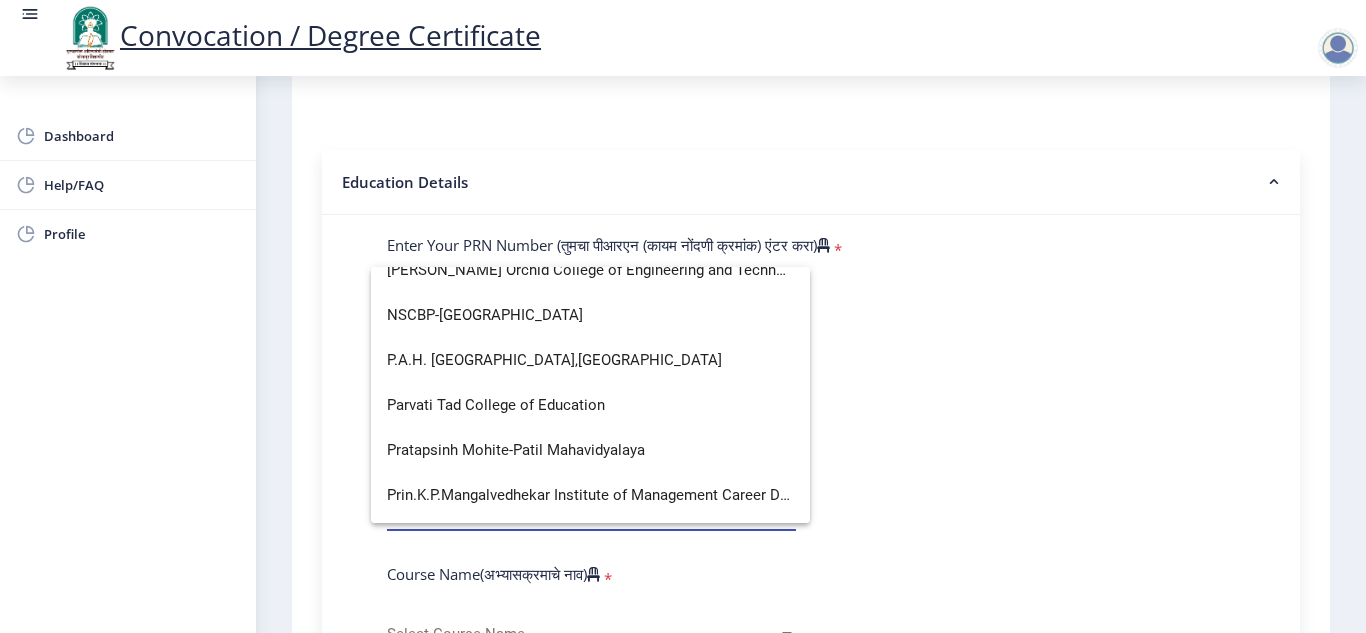 scroll, scrollTop: 3300, scrollLeft: 0, axis: vertical 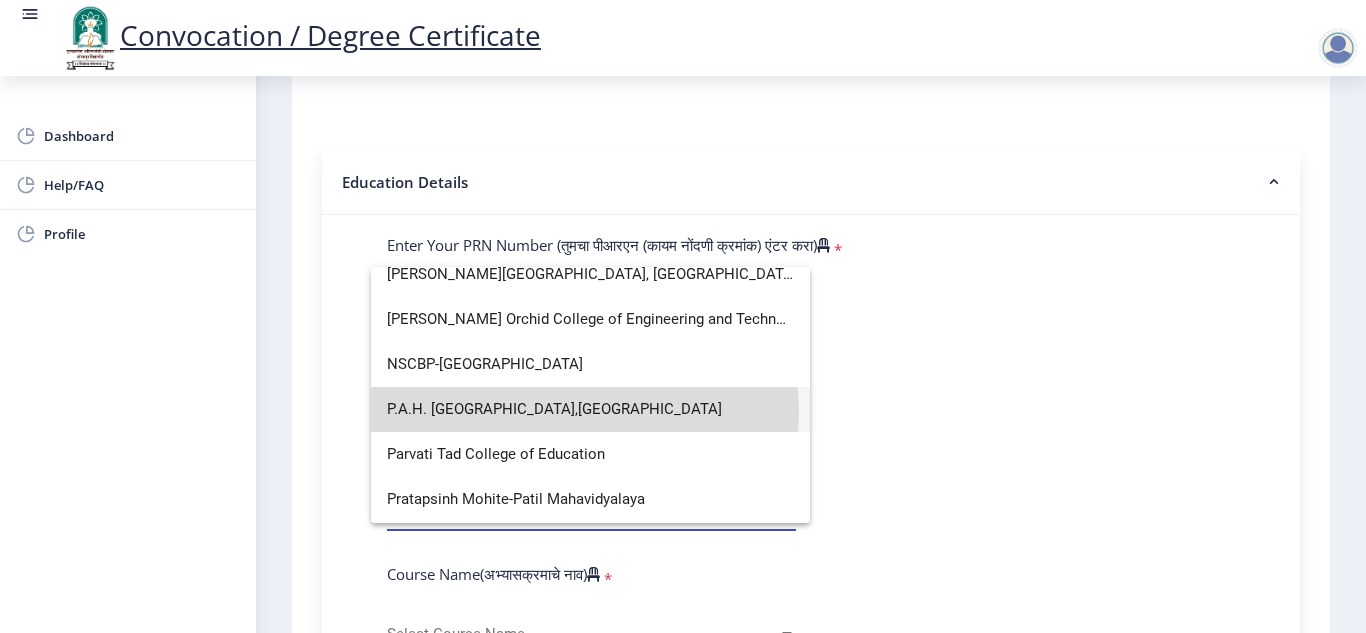 click on "P.A.H. [GEOGRAPHIC_DATA],[GEOGRAPHIC_DATA]" at bounding box center (590, 409) 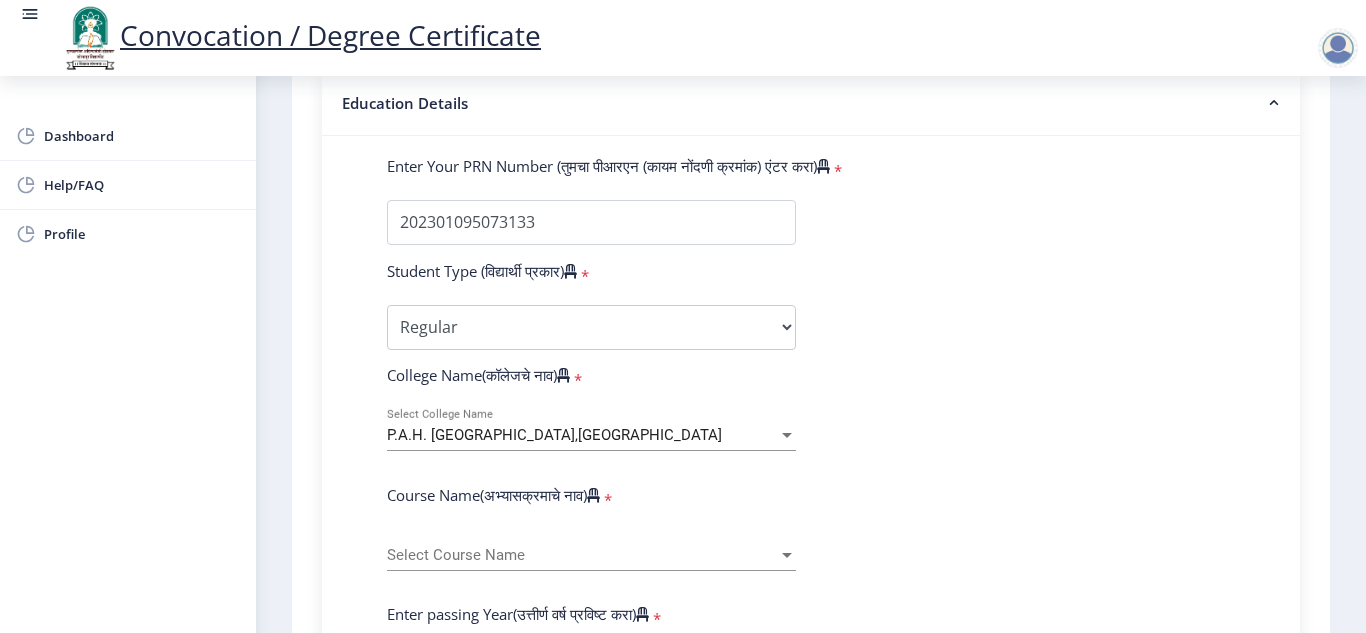 scroll, scrollTop: 700, scrollLeft: 0, axis: vertical 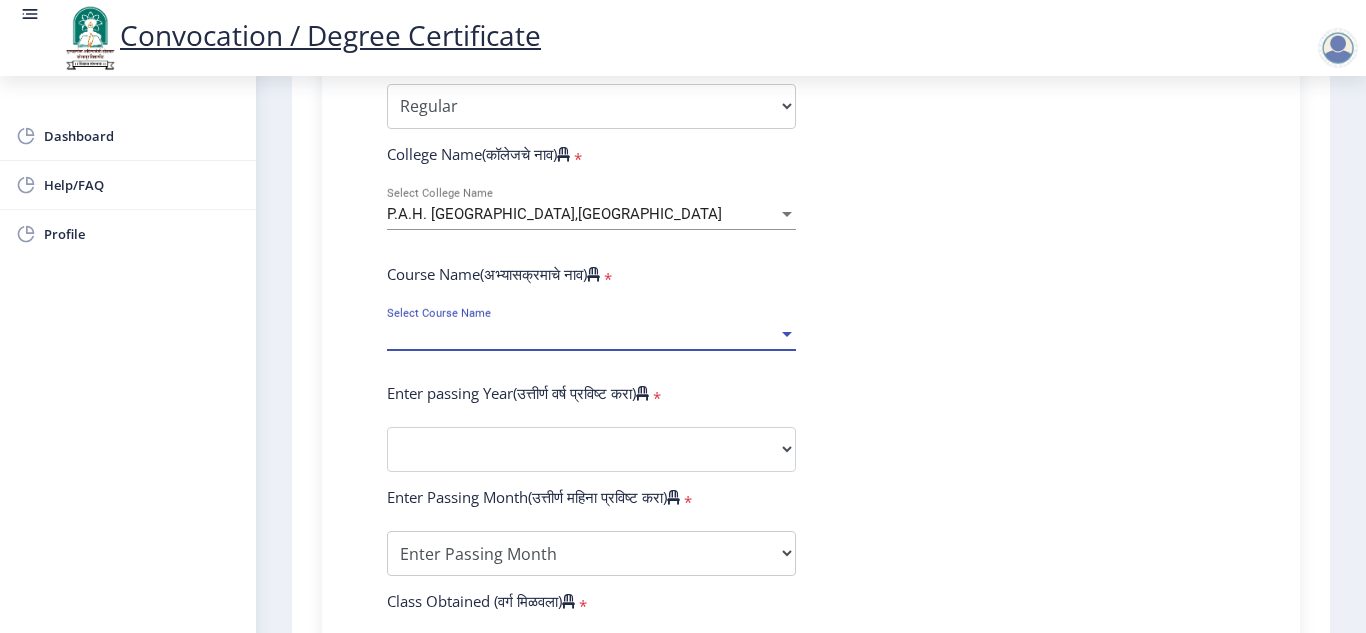 click on "Select Course Name" at bounding box center [582, 334] 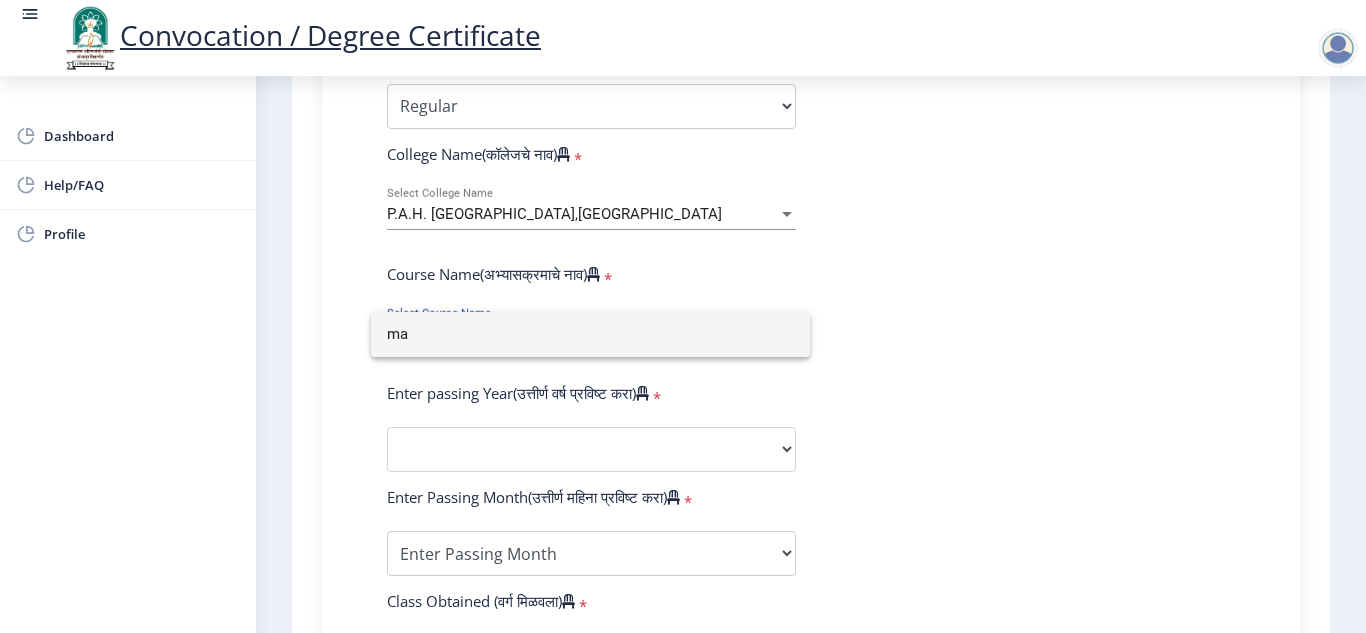 type on "m" 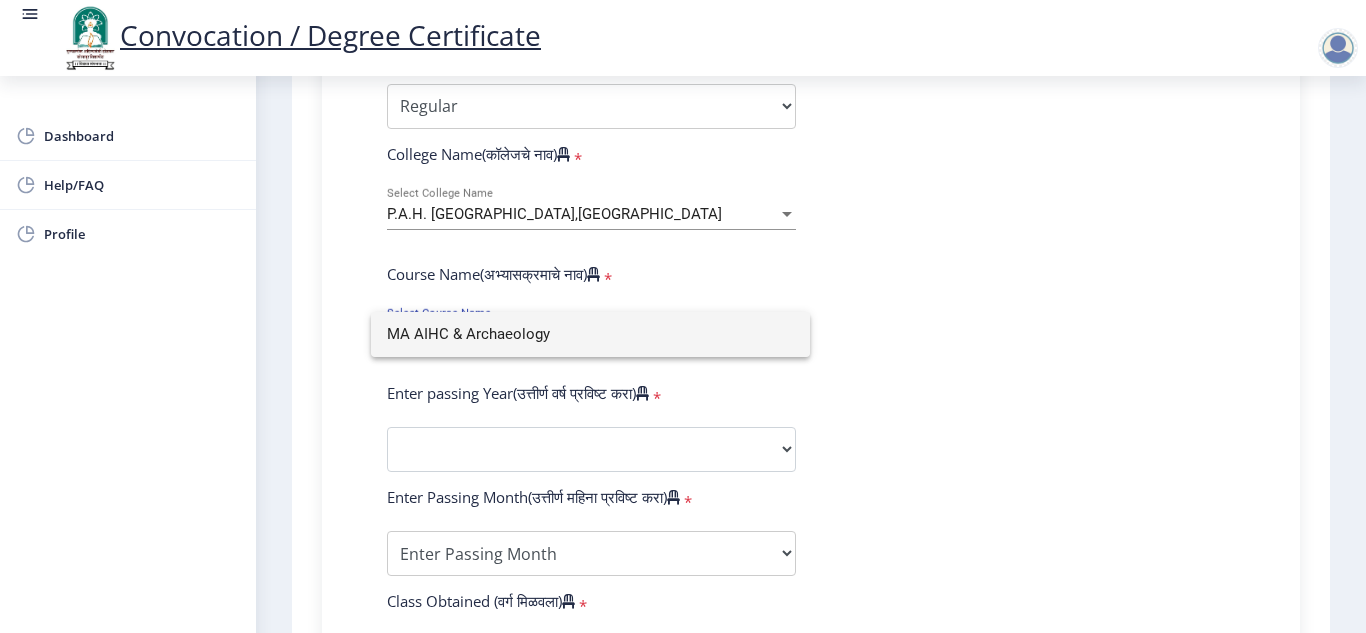type on "MA AIHC & Archaeology" 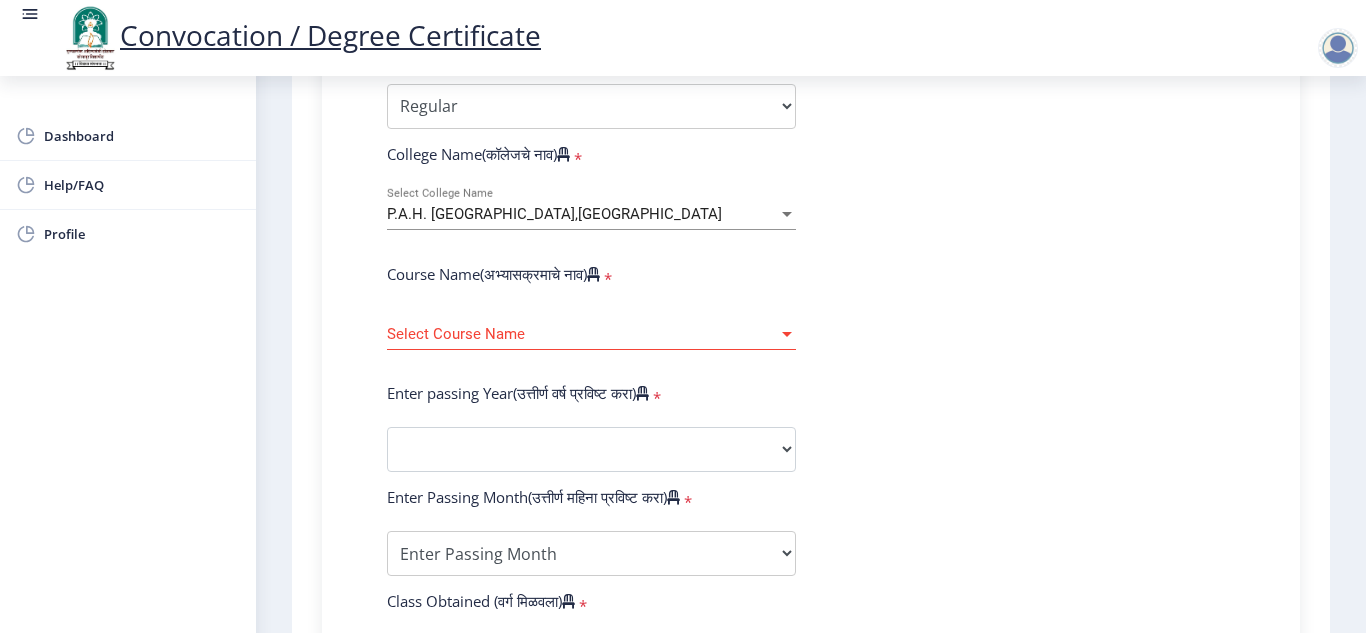 click on "Select Course Name" at bounding box center (582, 334) 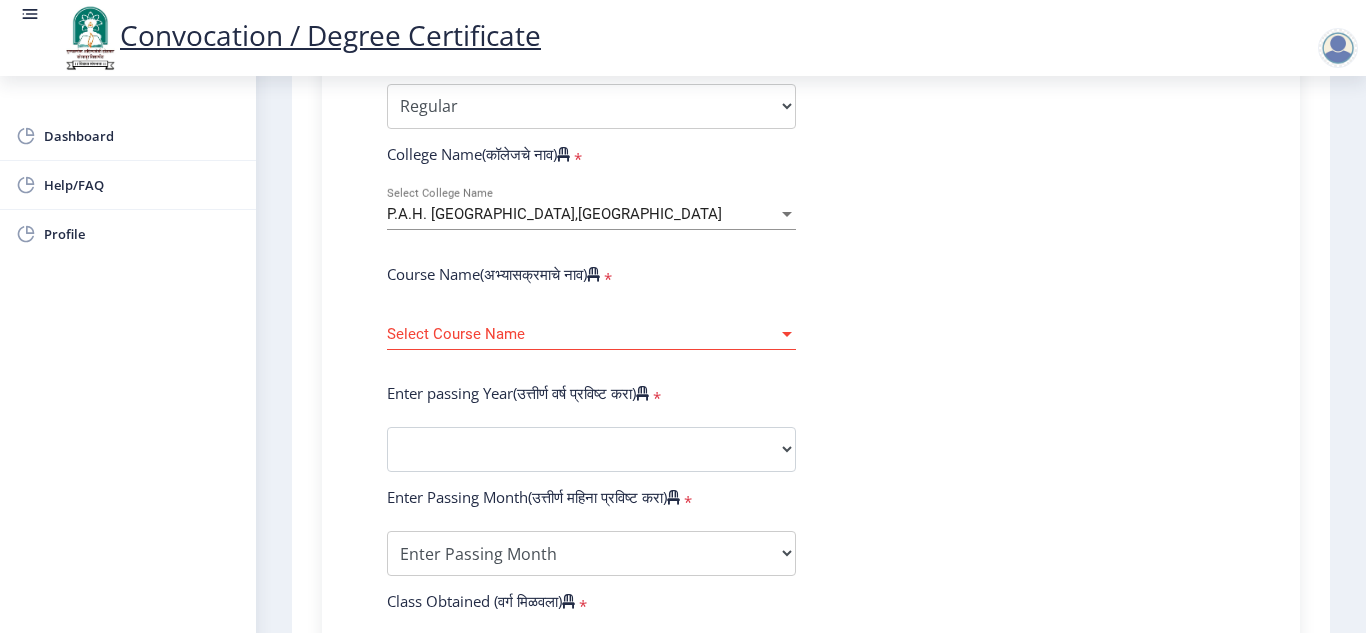 click on "Select Course Name" at bounding box center (582, 334) 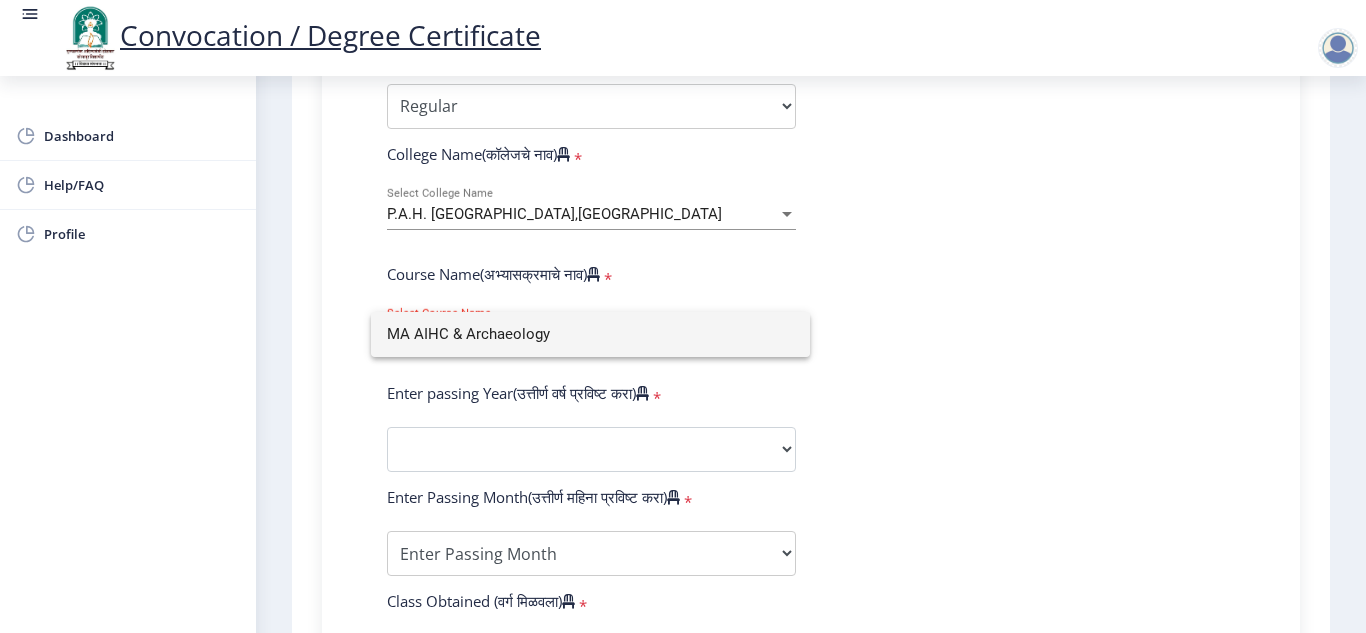 drag, startPoint x: 561, startPoint y: 336, endPoint x: 327, endPoint y: 335, distance: 234.00214 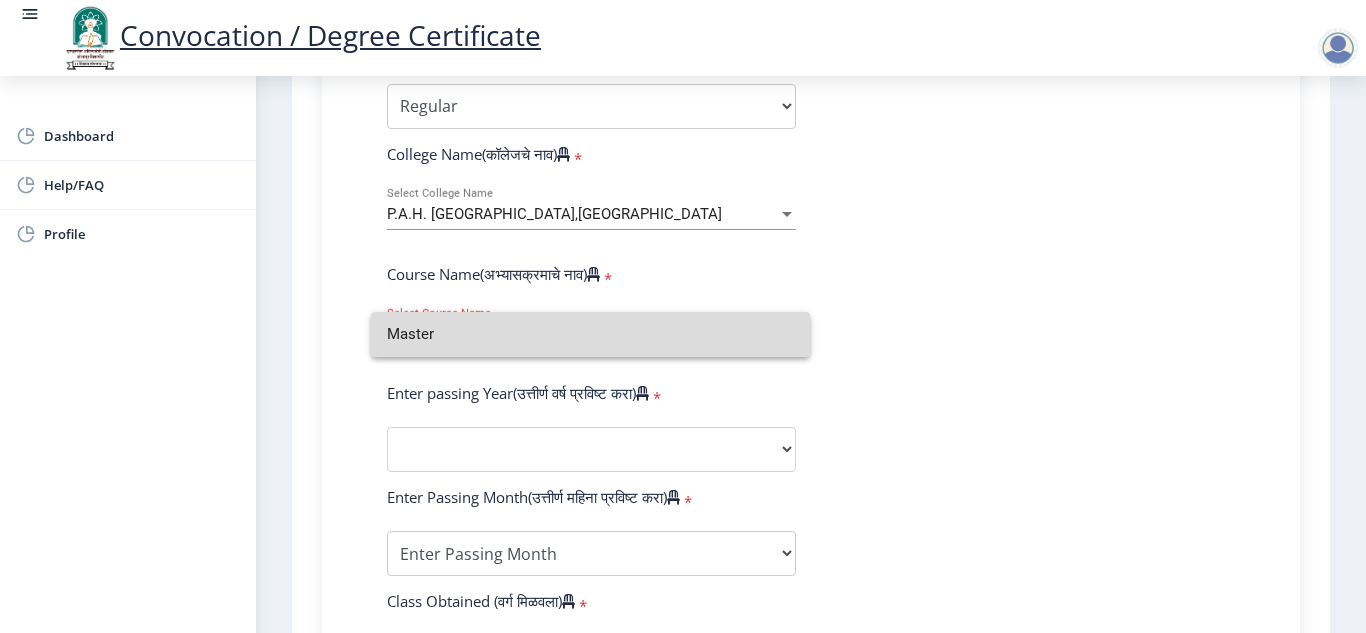 click on "Master" at bounding box center (590, 334) 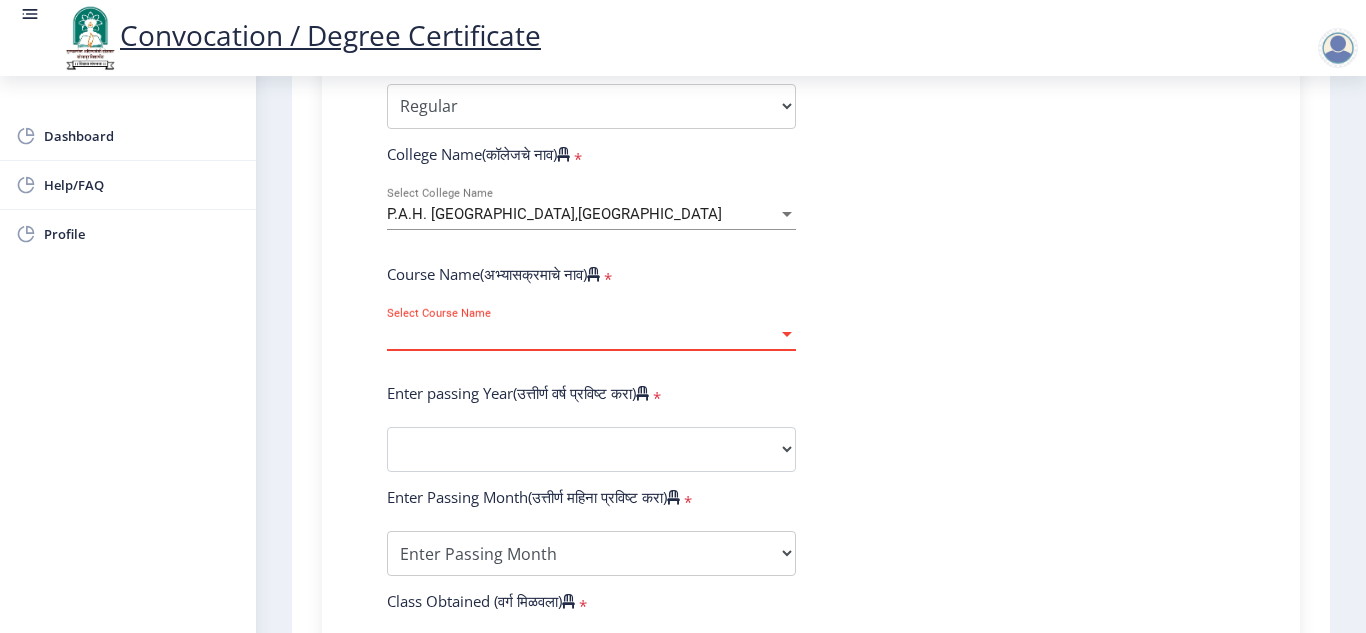 click on "Select Course Name" at bounding box center [582, 334] 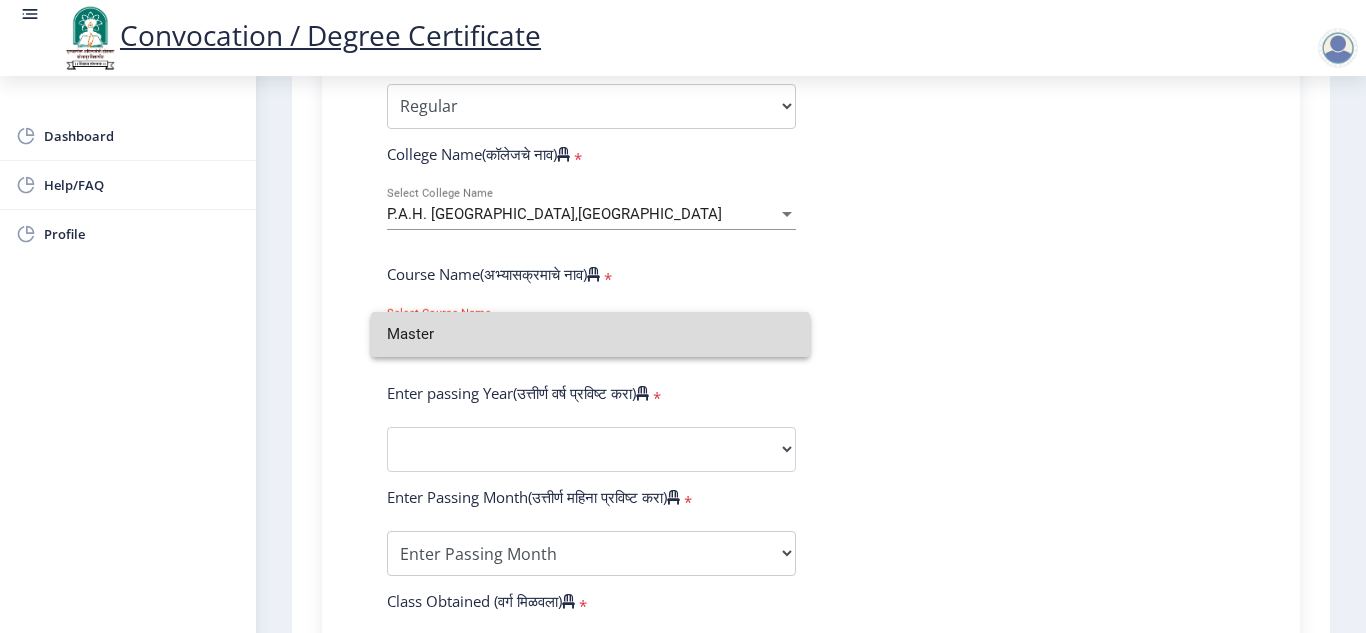 click on "Master" at bounding box center (590, 334) 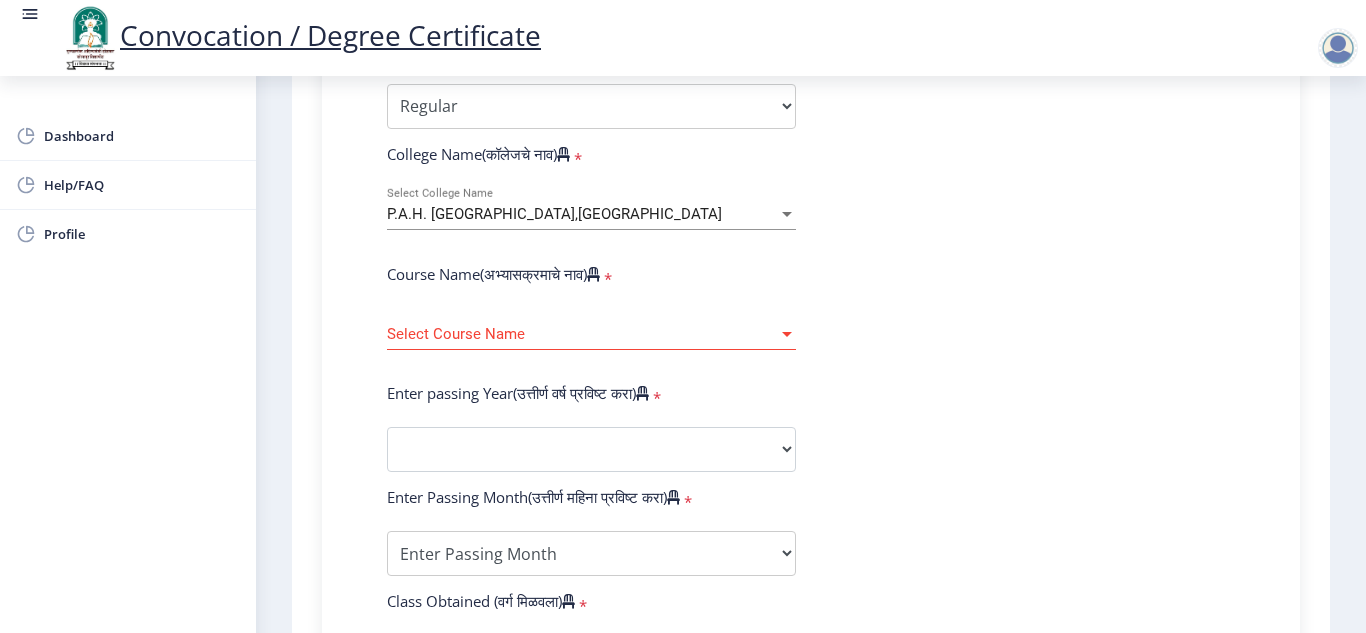 drag, startPoint x: 694, startPoint y: 365, endPoint x: 651, endPoint y: 365, distance: 43 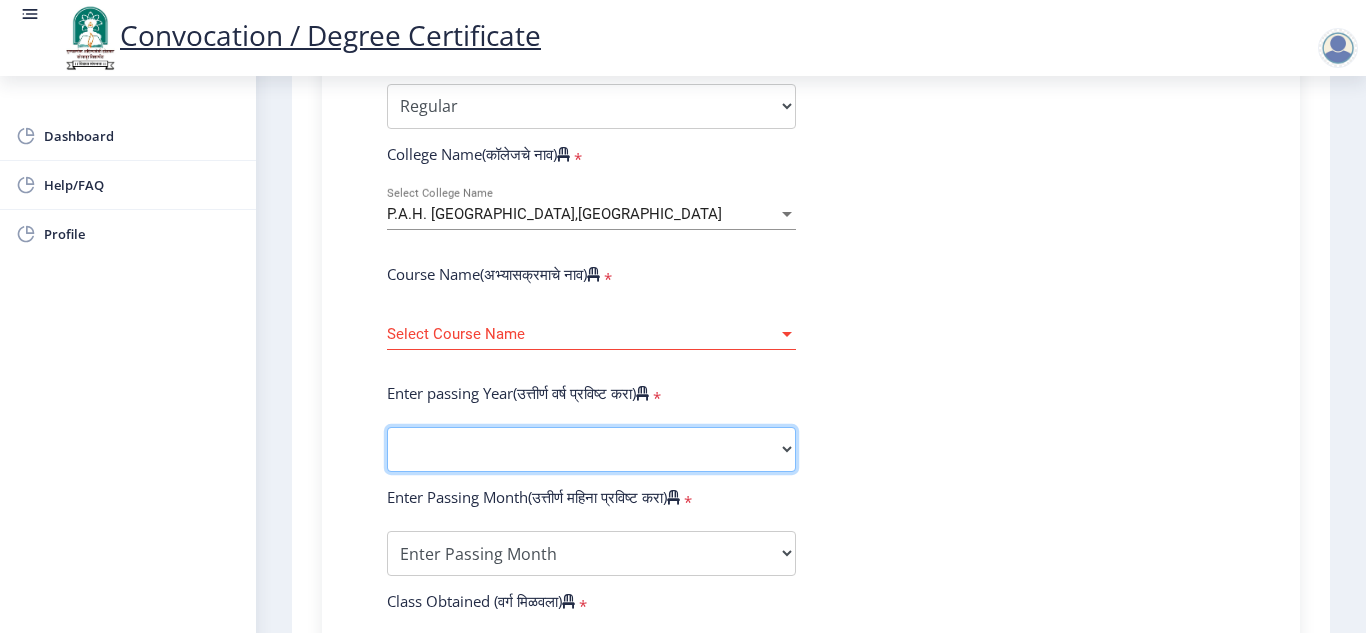 click on "2025   2024   2023   2022   2021   2020   2019   2018   2017   2016   2015   2014   2013   2012   2011   2010   2009   2008   2007   2006   2005   2004   2003   2002   2001   2000   1999   1998   1997   1996   1995   1994   1993   1992   1991   1990   1989   1988   1987   1986   1985   1984   1983   1982   1981   1980   1979   1978   1977   1976" 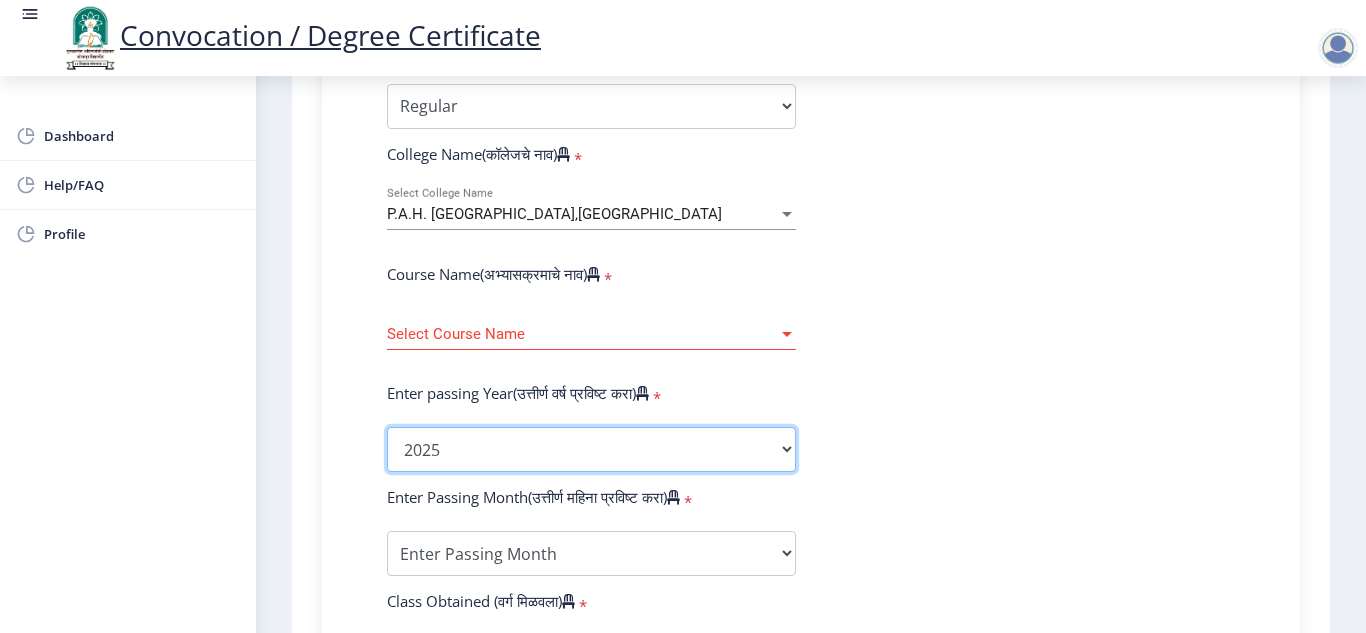 click on "2025   2024   2023   2022   2021   2020   2019   2018   2017   2016   2015   2014   2013   2012   2011   2010   2009   2008   2007   2006   2005   2004   2003   2002   2001   2000   1999   1998   1997   1996   1995   1994   1993   1992   1991   1990   1989   1988   1987   1986   1985   1984   1983   1982   1981   1980   1979   1978   1977   1976" 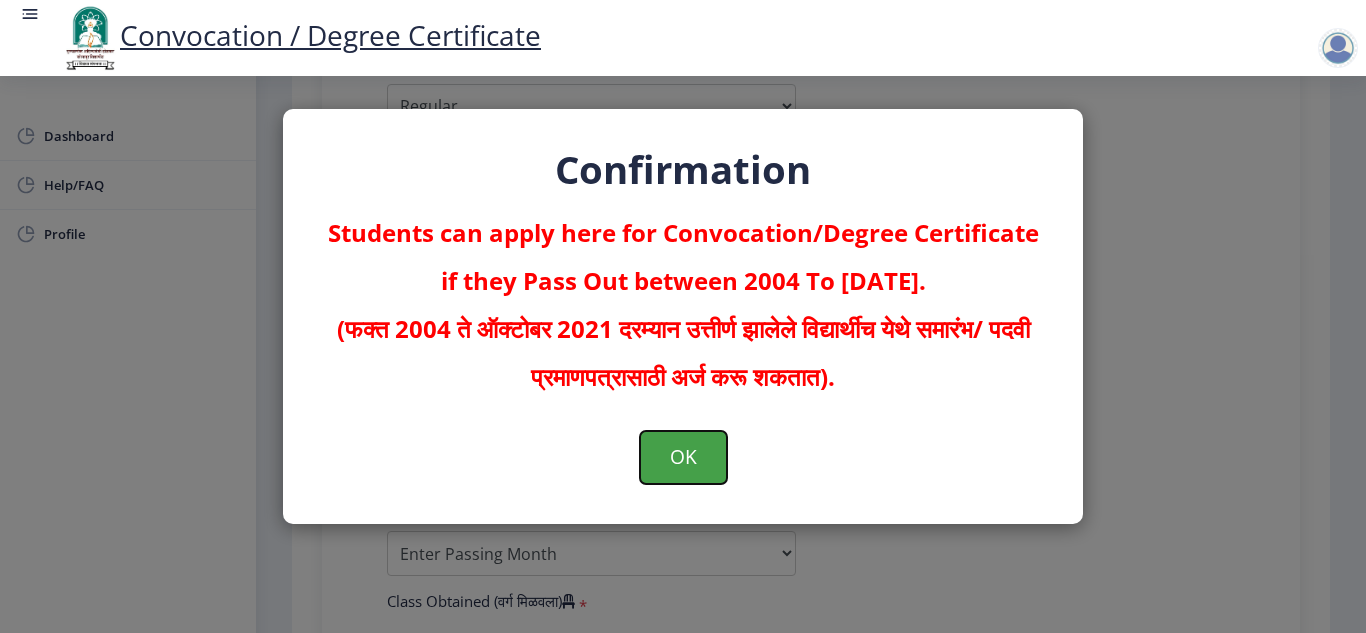 click on "OK" 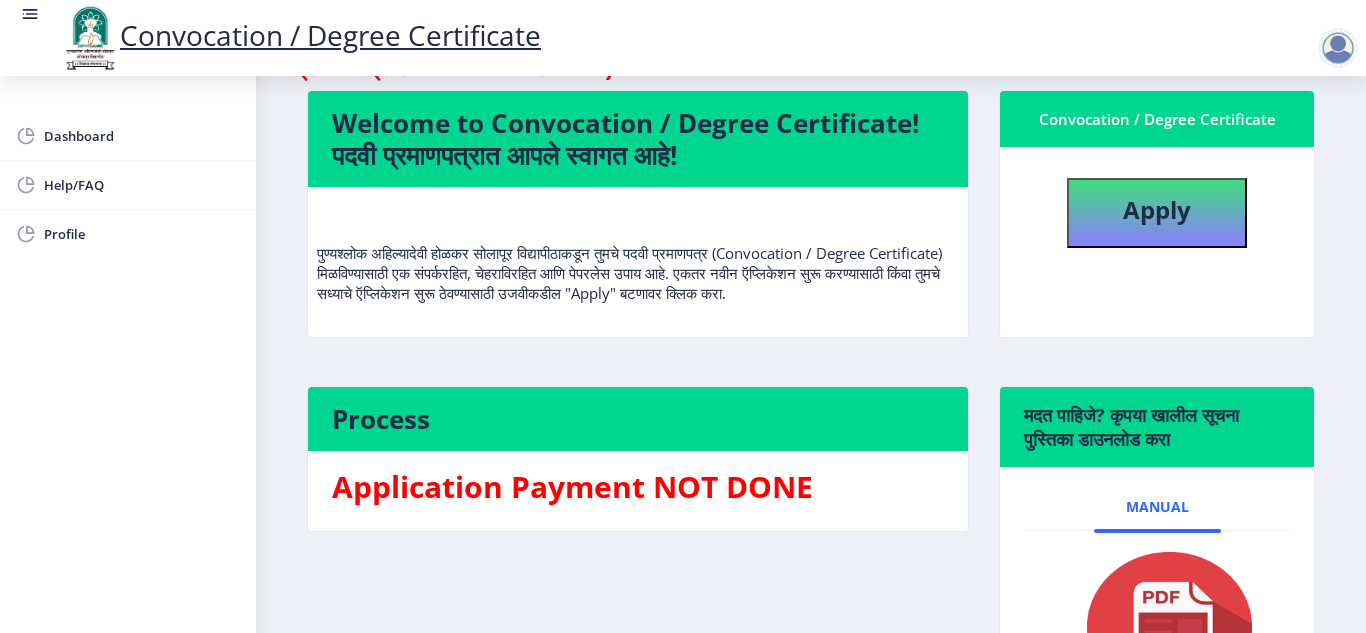 scroll, scrollTop: 336, scrollLeft: 0, axis: vertical 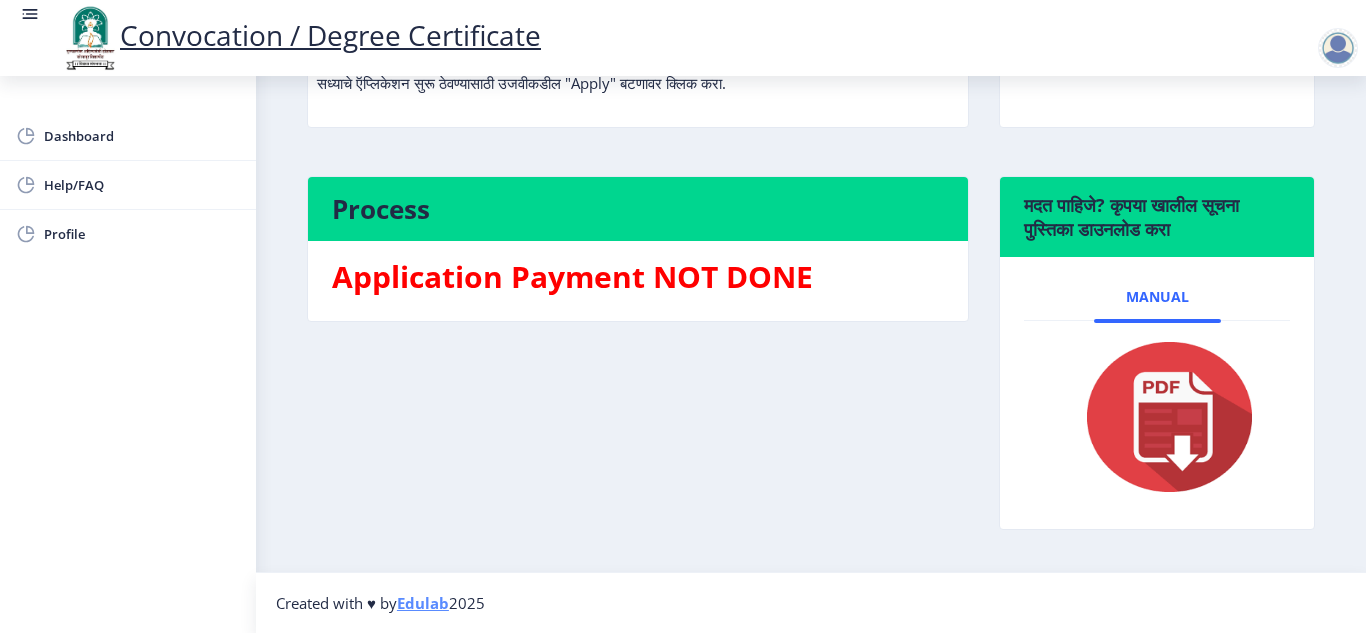 click 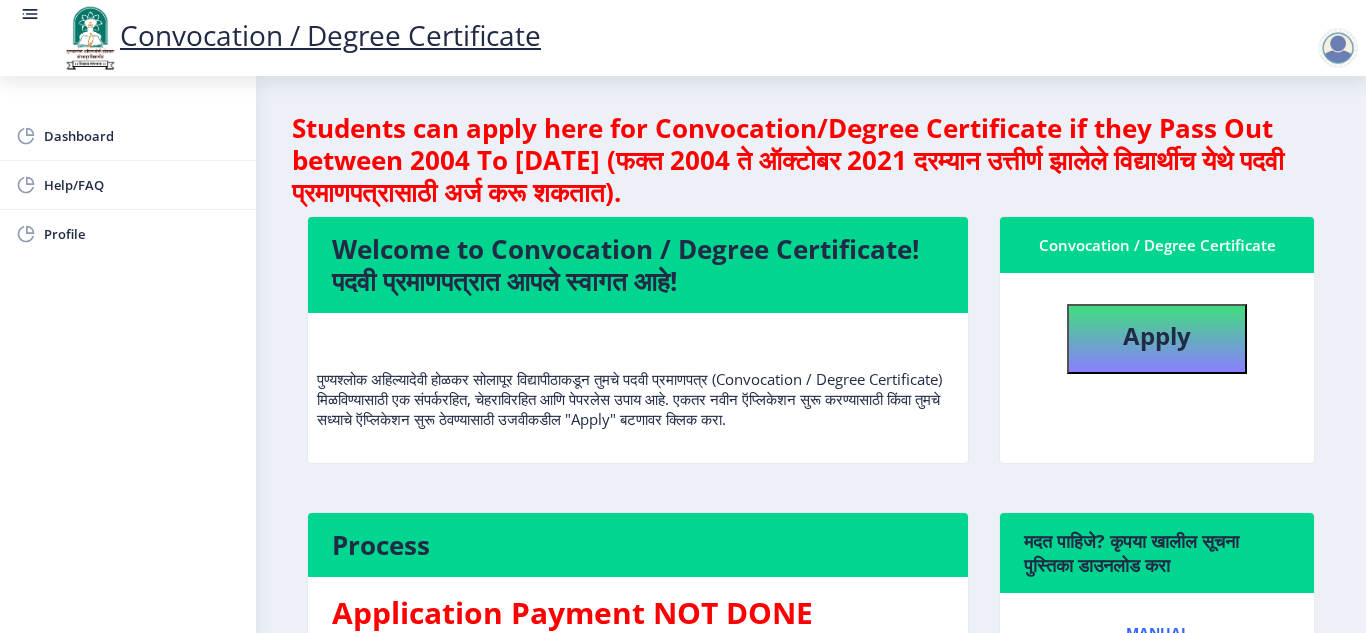 select 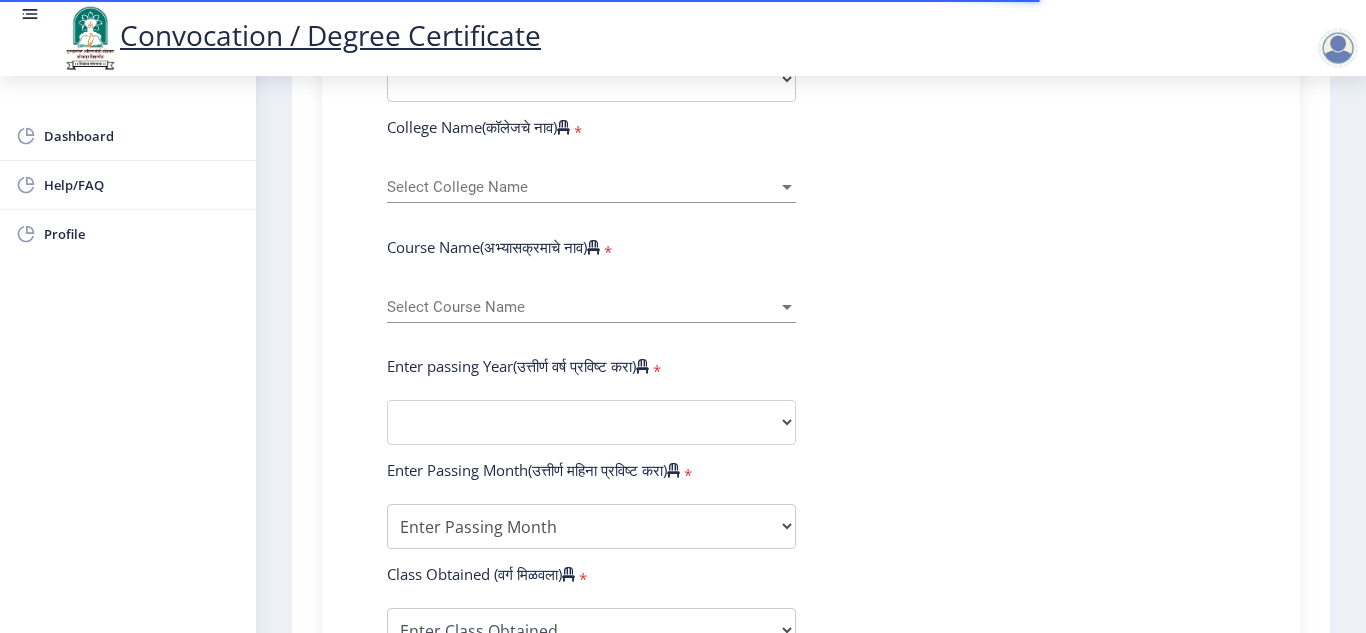 scroll, scrollTop: 800, scrollLeft: 0, axis: vertical 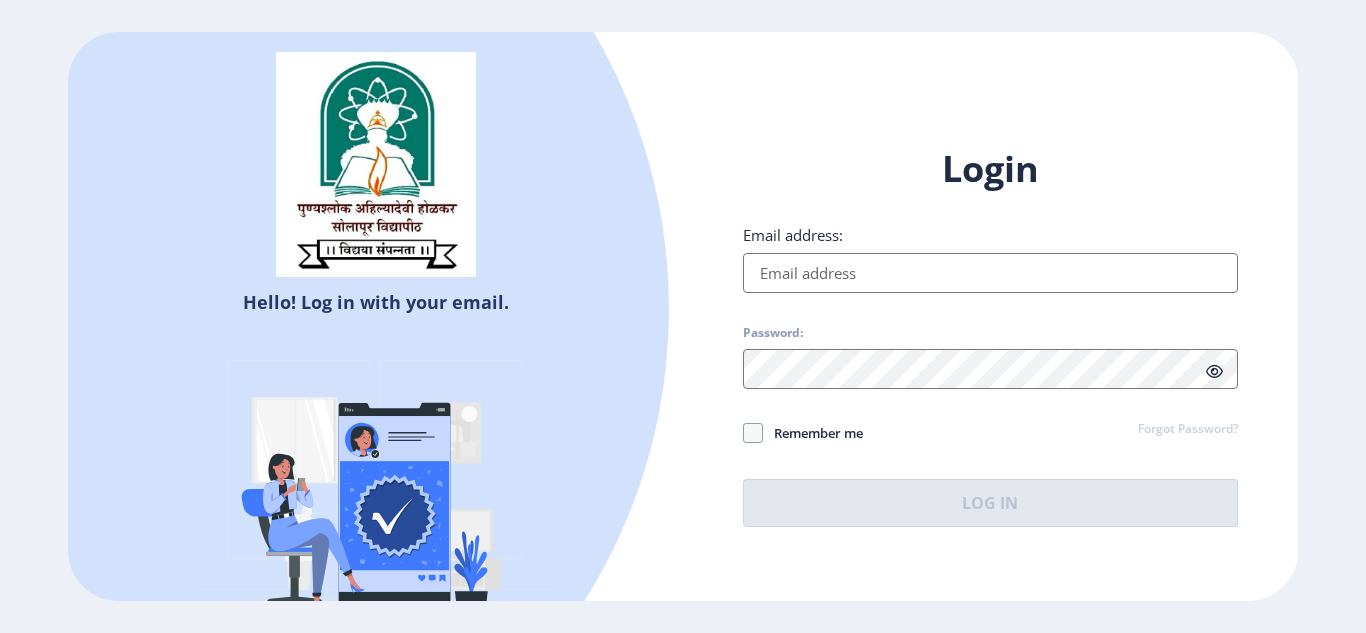 click on "Email address:" at bounding box center [990, 273] 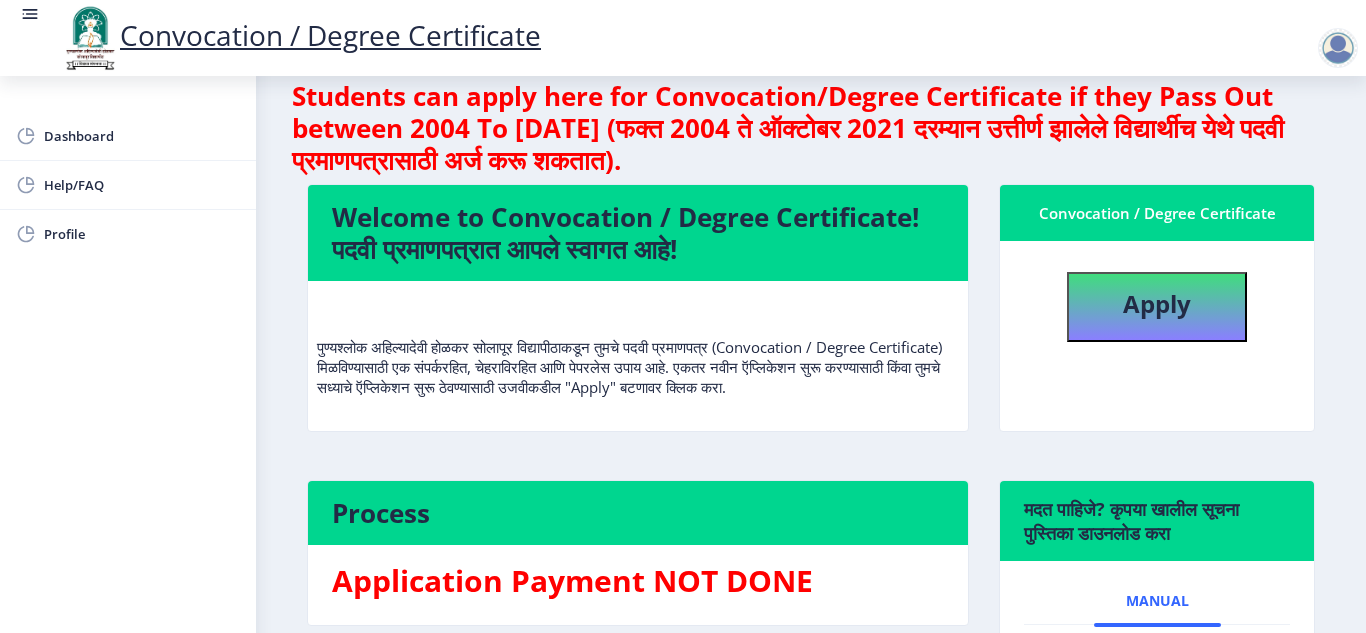 scroll, scrollTop: 0, scrollLeft: 0, axis: both 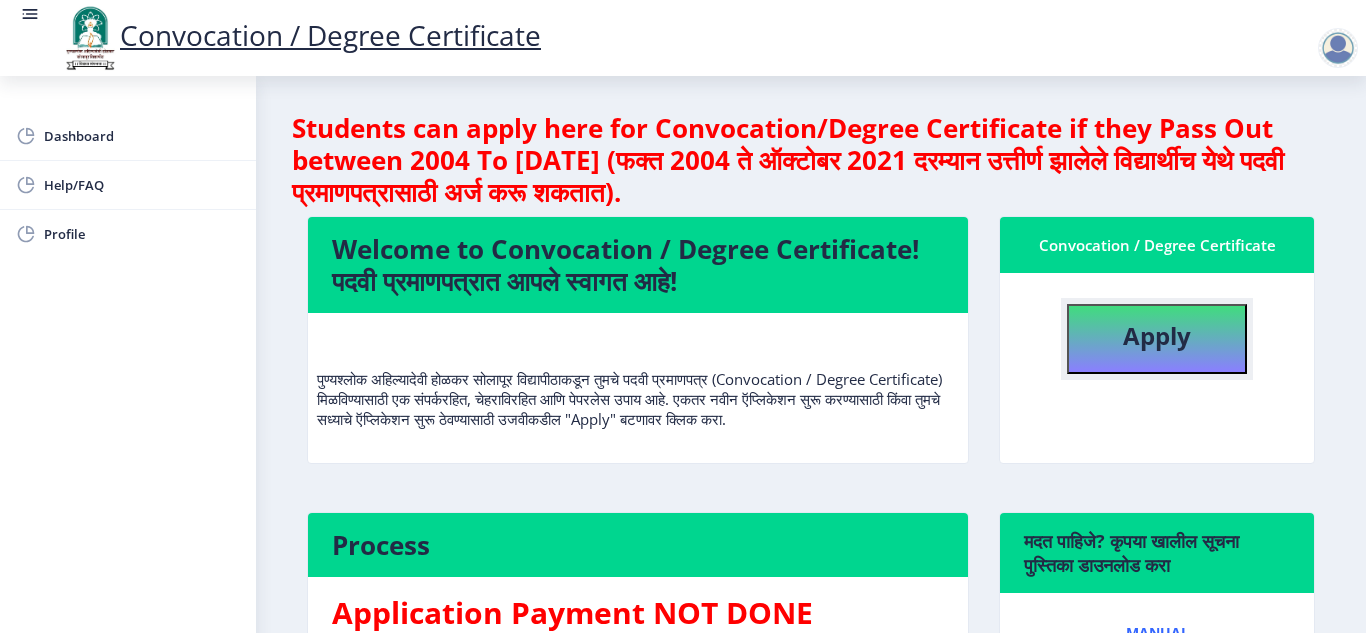 click on "Apply" 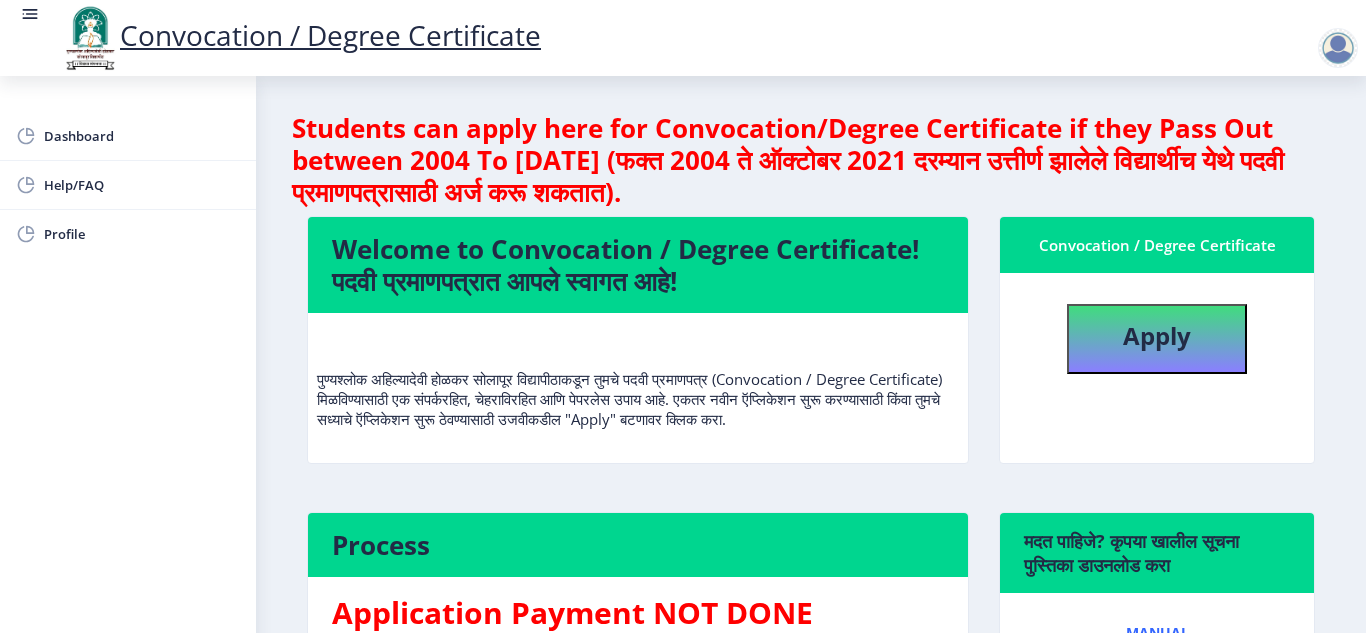 select 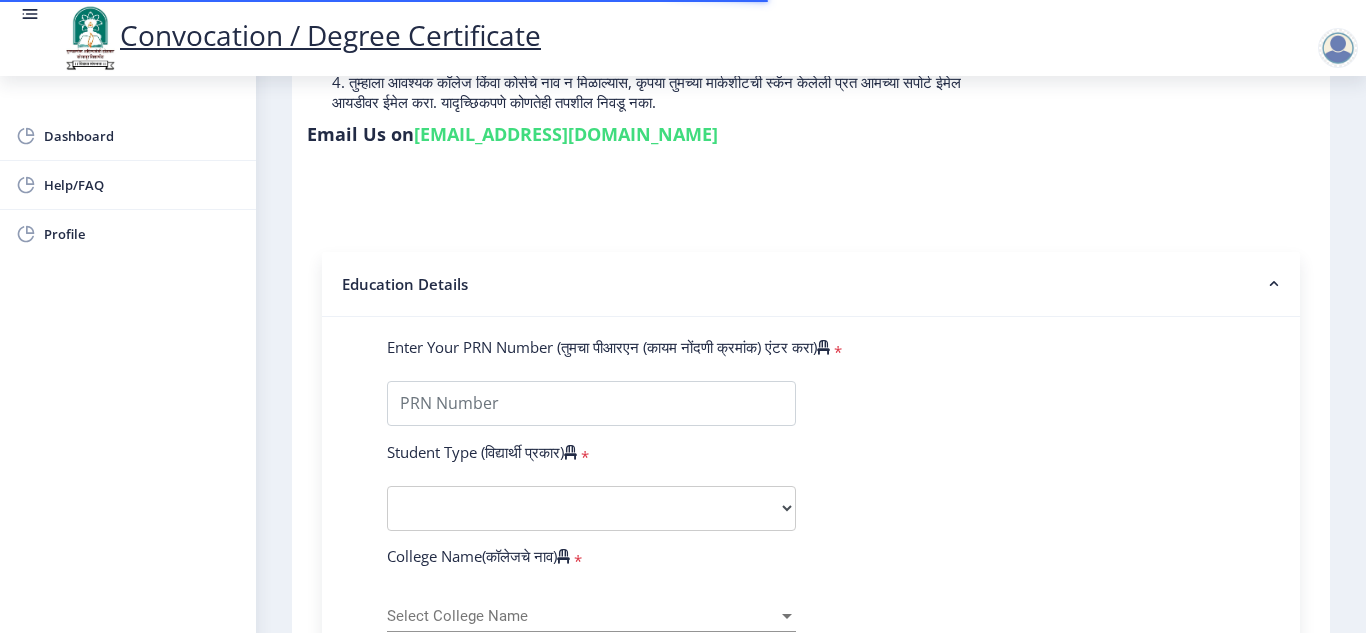 scroll, scrollTop: 300, scrollLeft: 0, axis: vertical 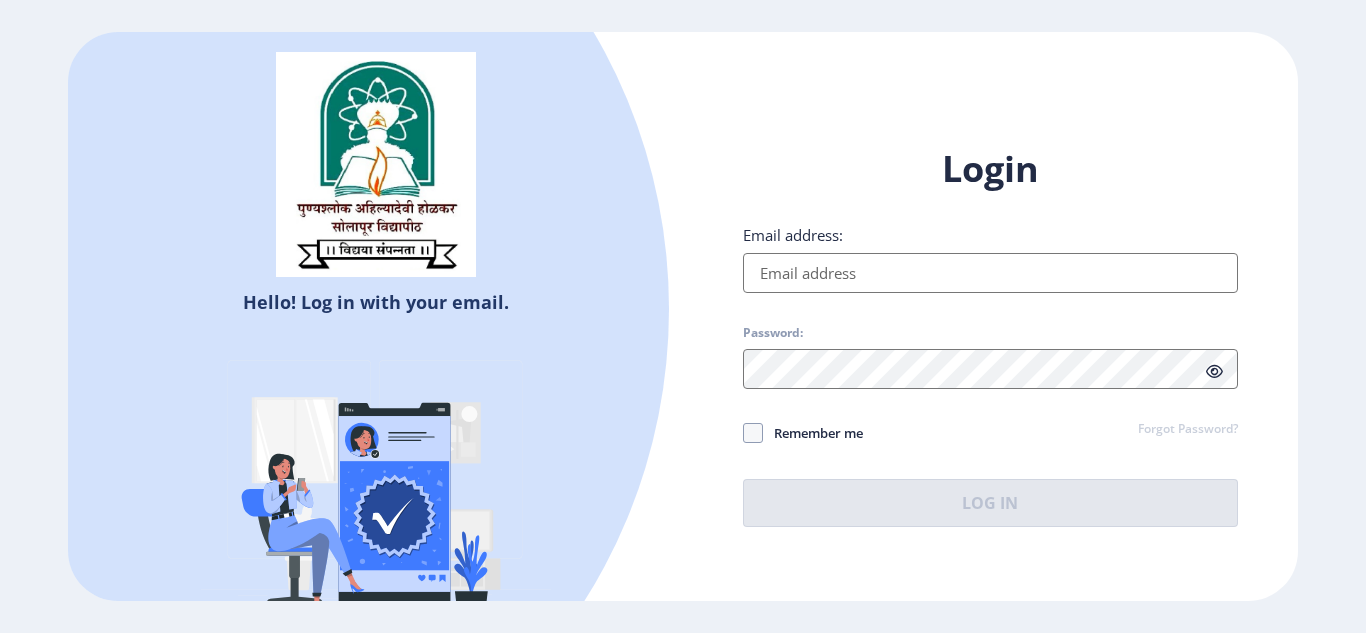 select 